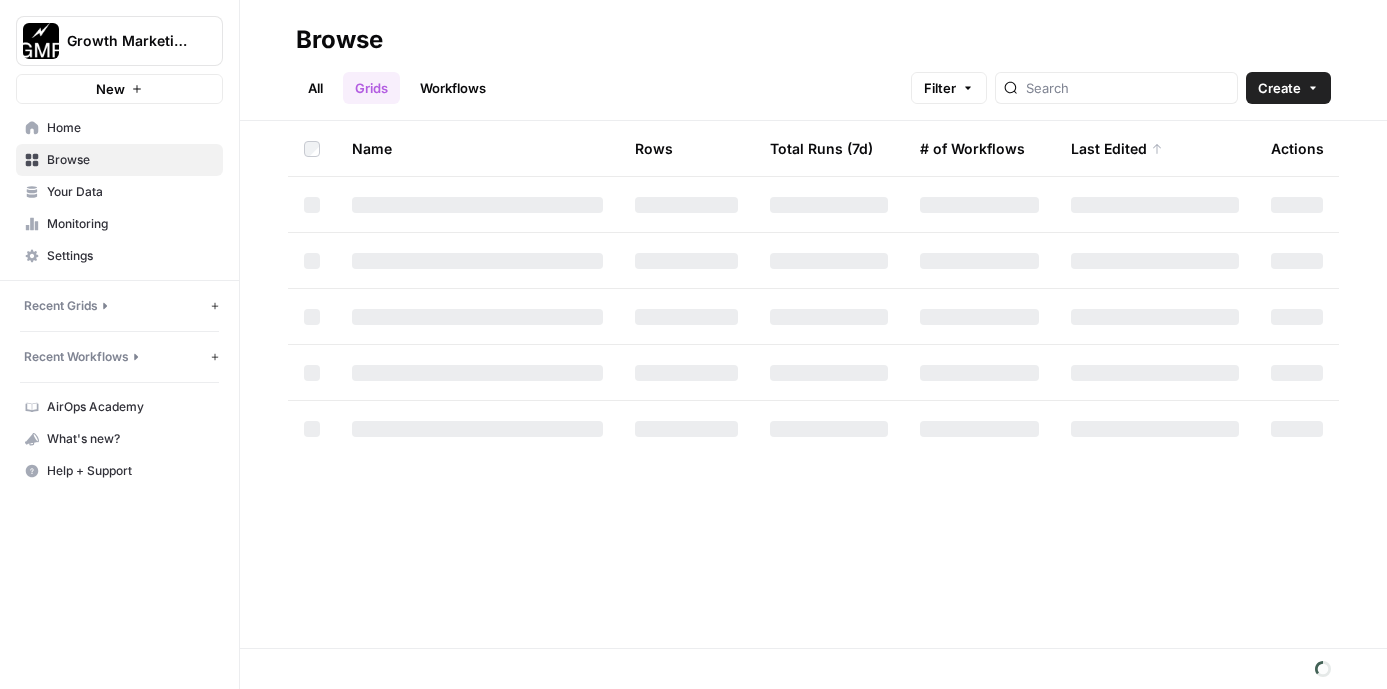 scroll, scrollTop: 0, scrollLeft: 0, axis: both 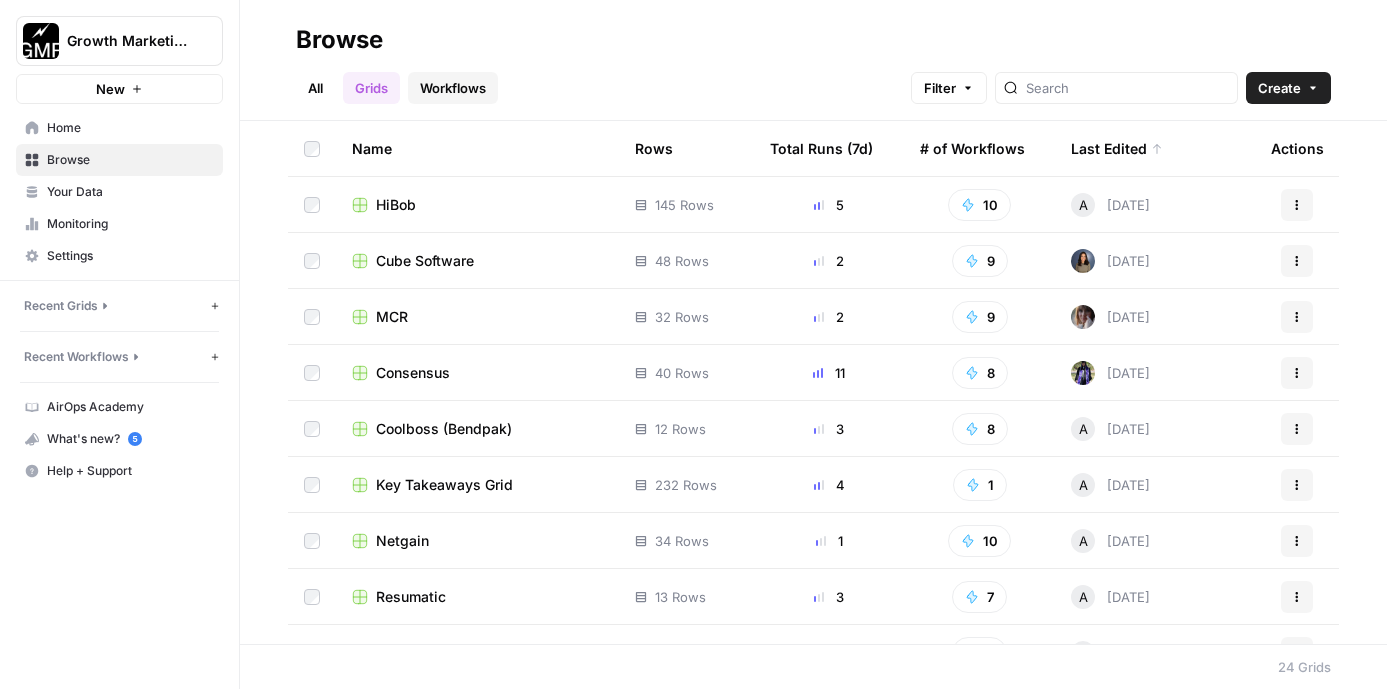 click on "Workflows" at bounding box center [453, 88] 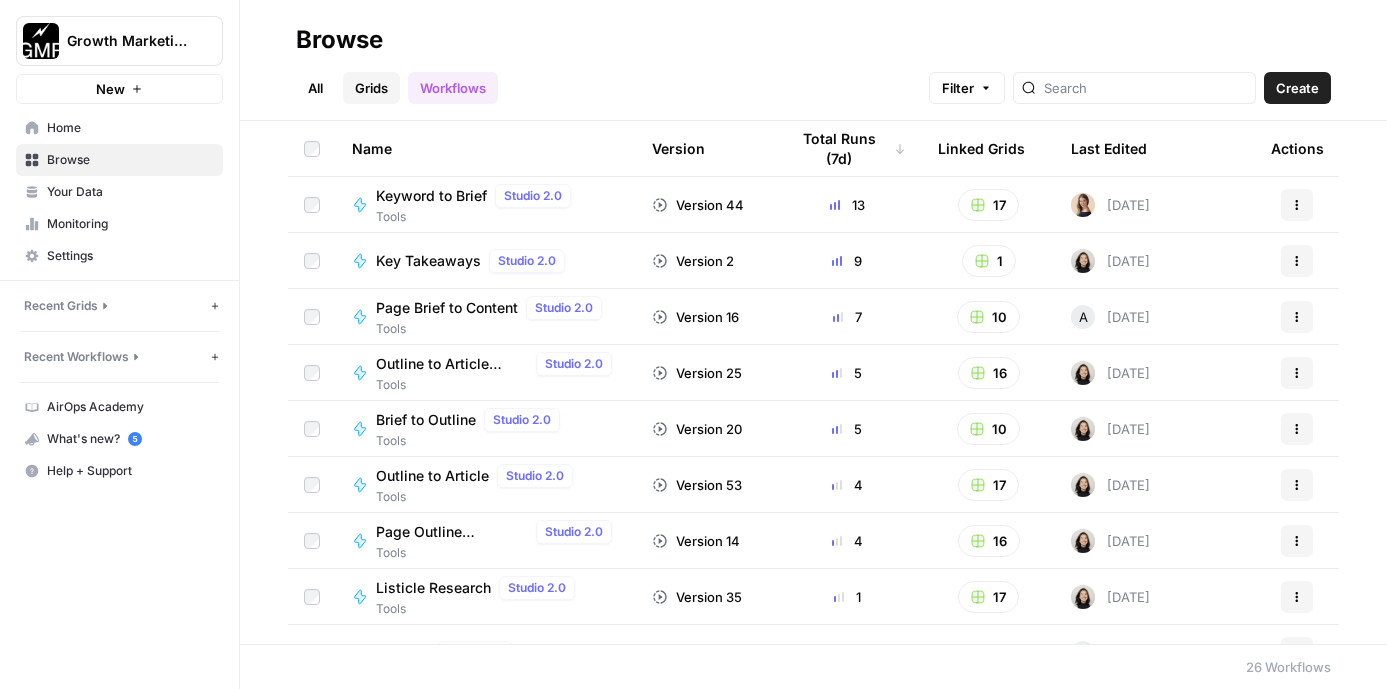 click on "Grids" at bounding box center [371, 88] 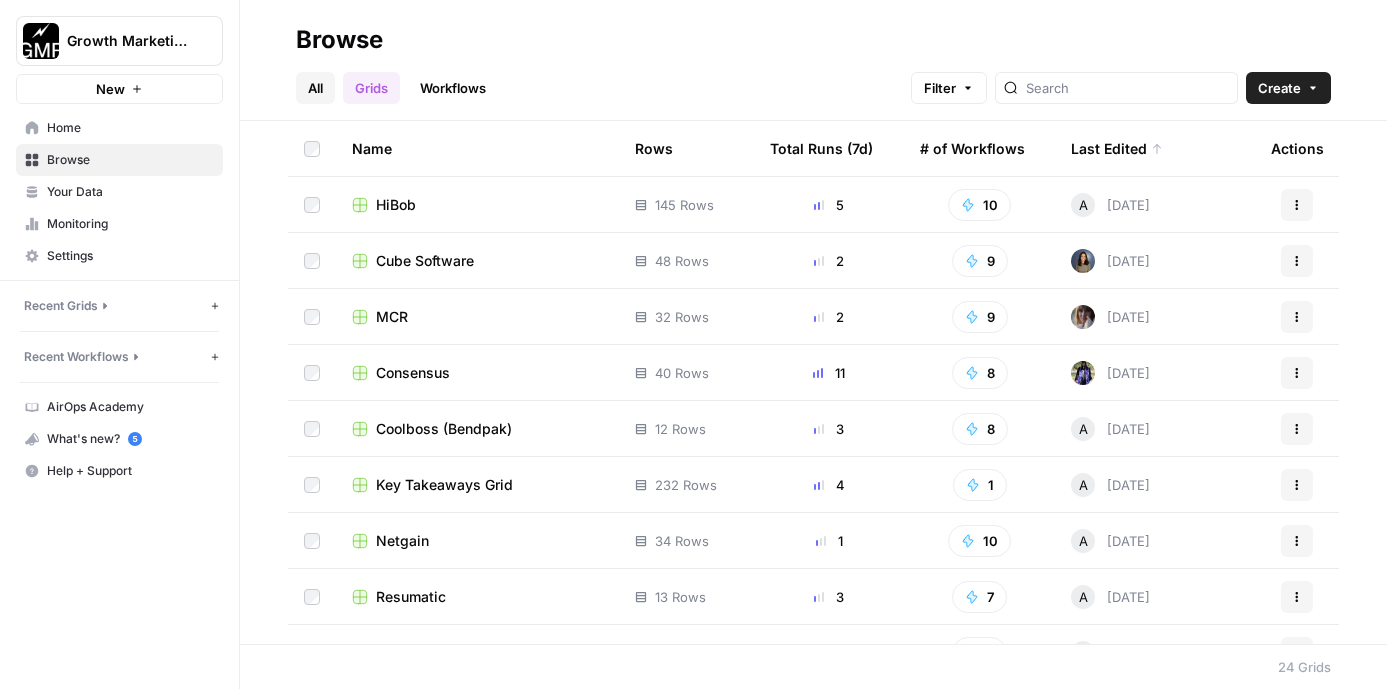 click on "All" at bounding box center (315, 88) 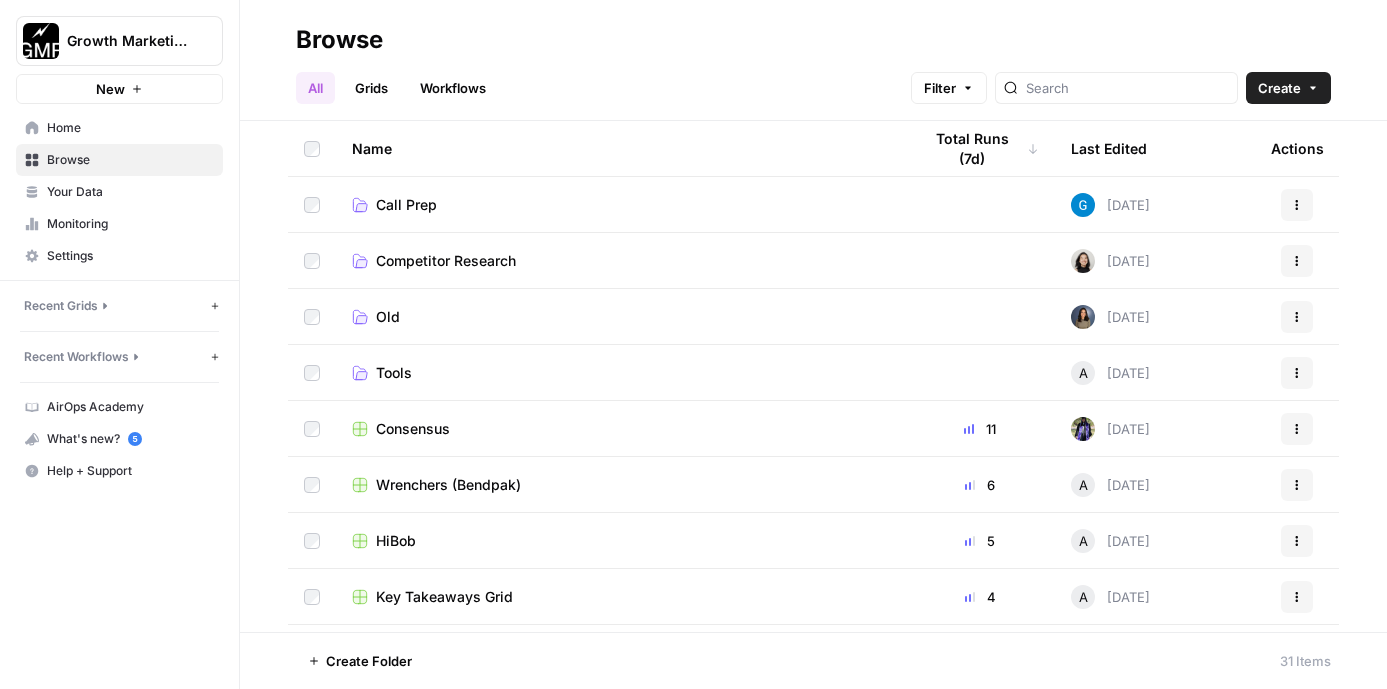 scroll, scrollTop: 788, scrollLeft: 0, axis: vertical 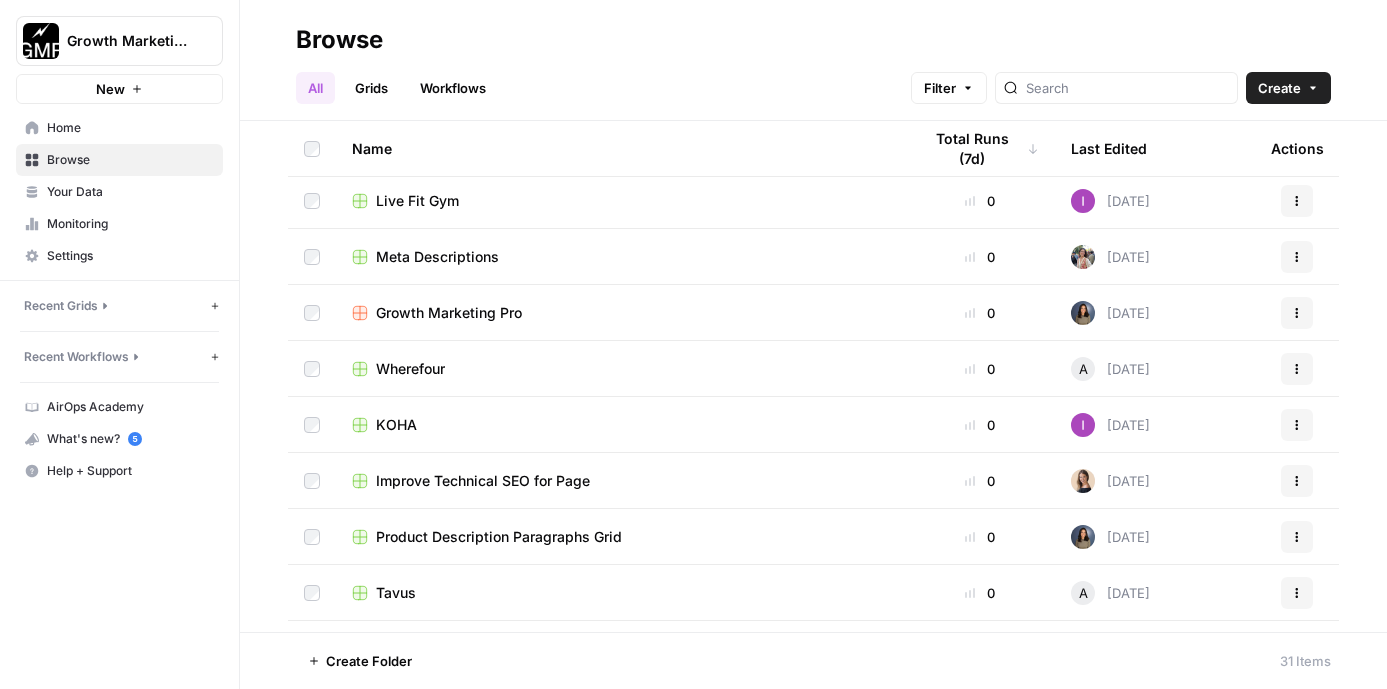 click on "Growth Marketing Pro" at bounding box center [449, 313] 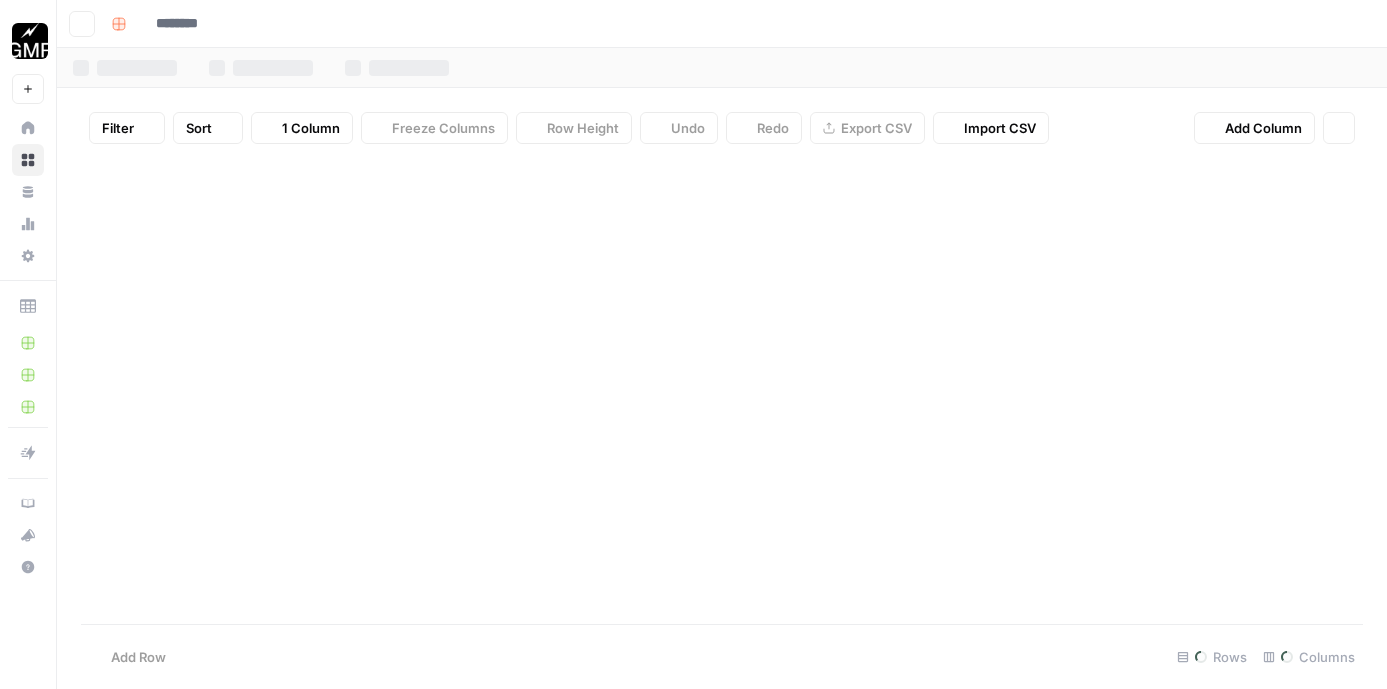 type on "**********" 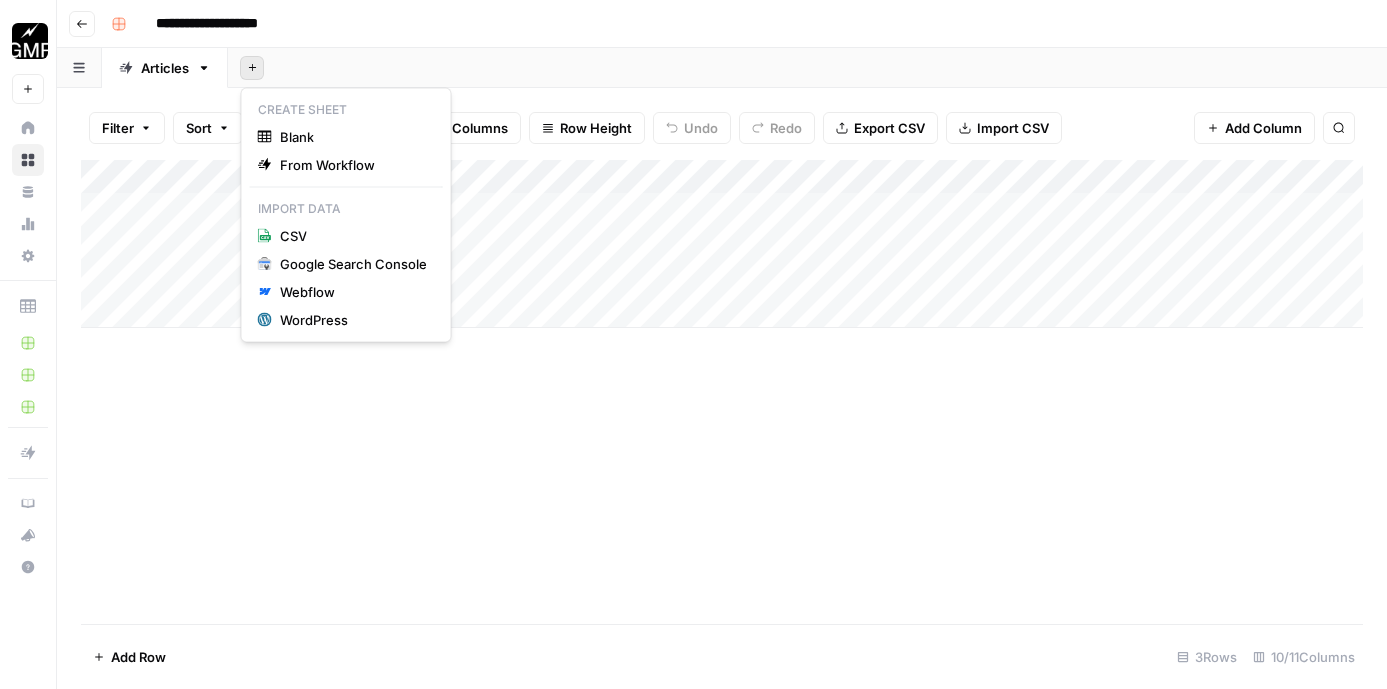 click on "Add Sheet" at bounding box center [252, 68] 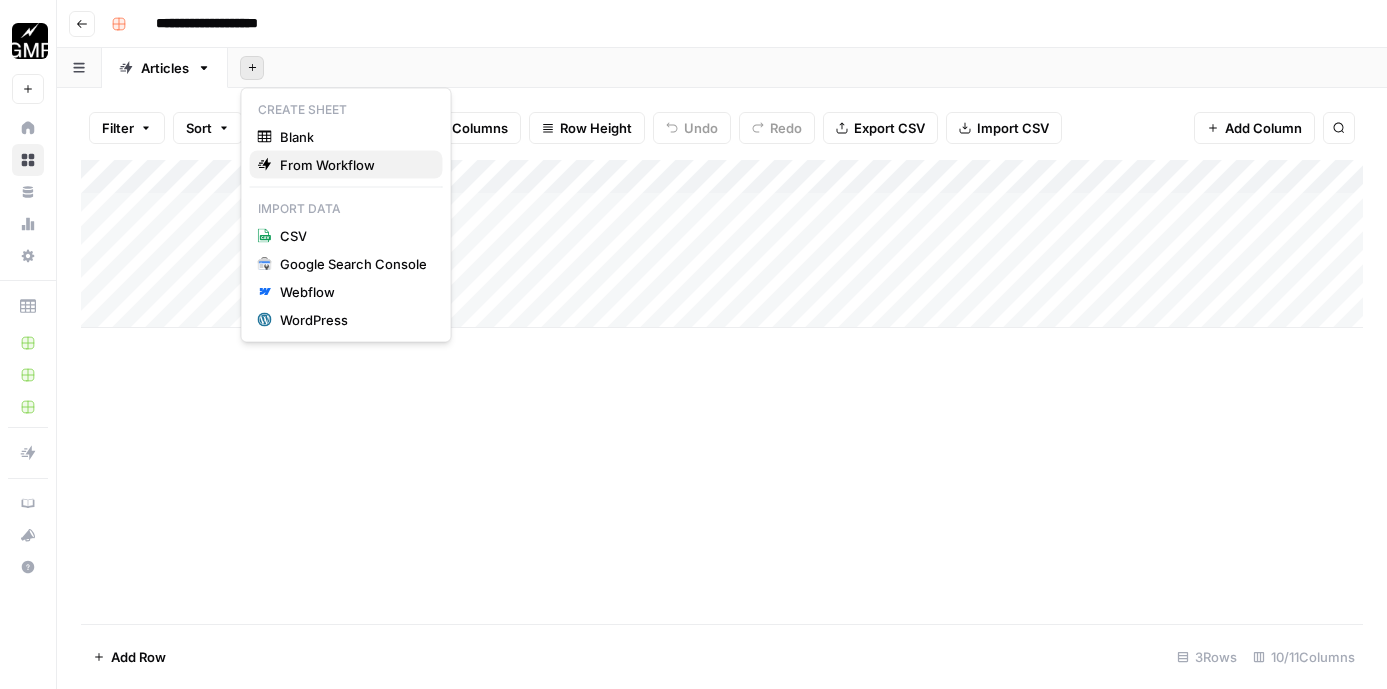 click on "From Workflow" at bounding box center (327, 165) 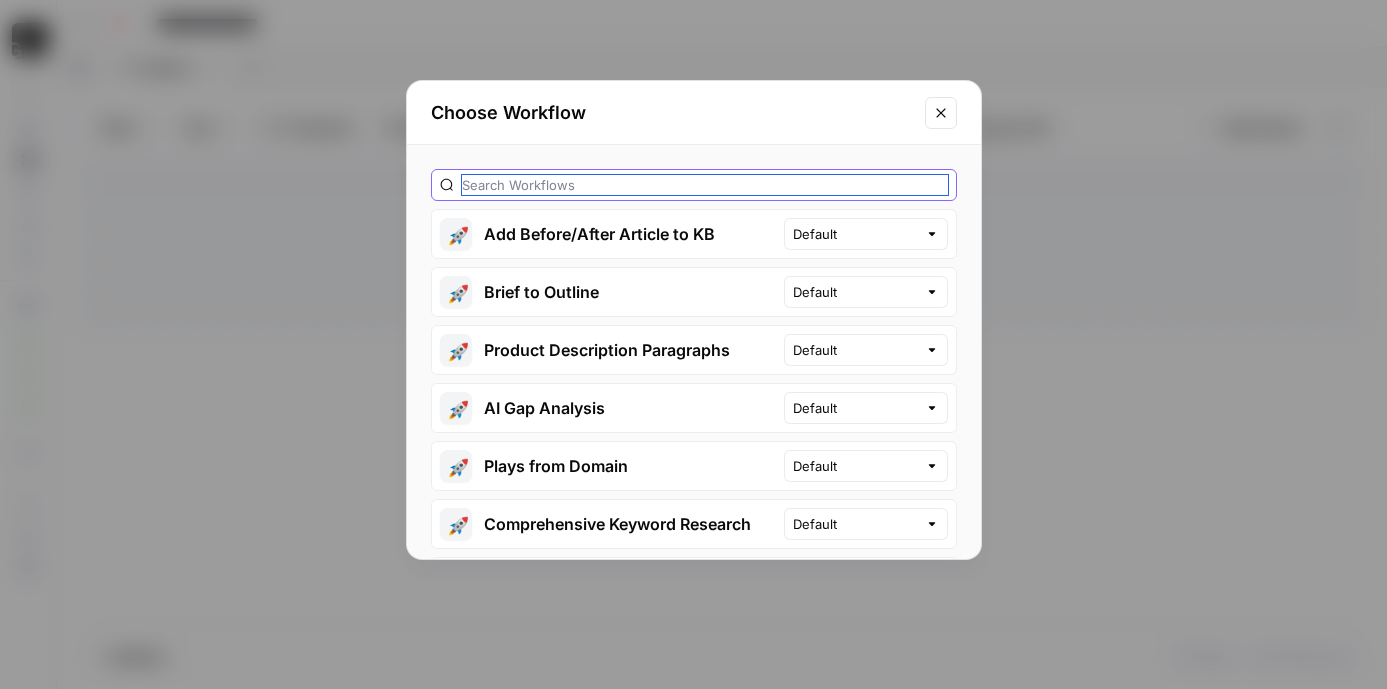 click at bounding box center (705, 185) 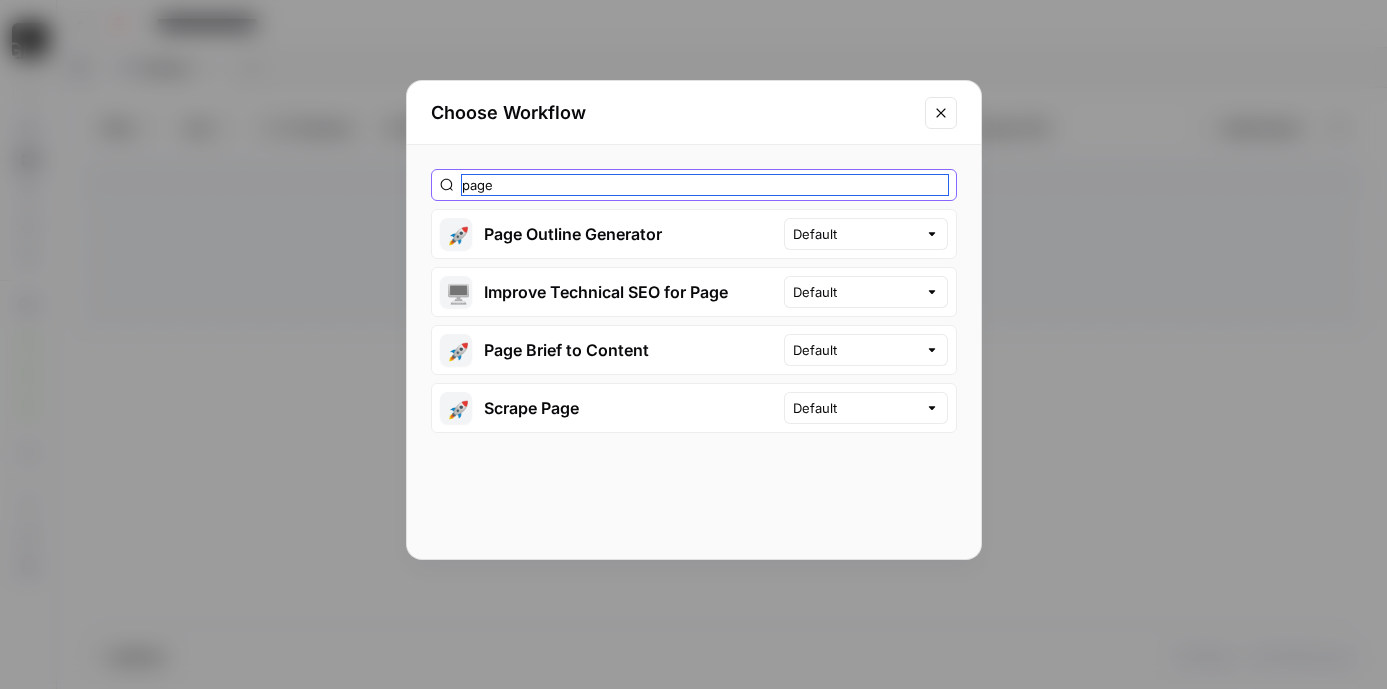 type on "page" 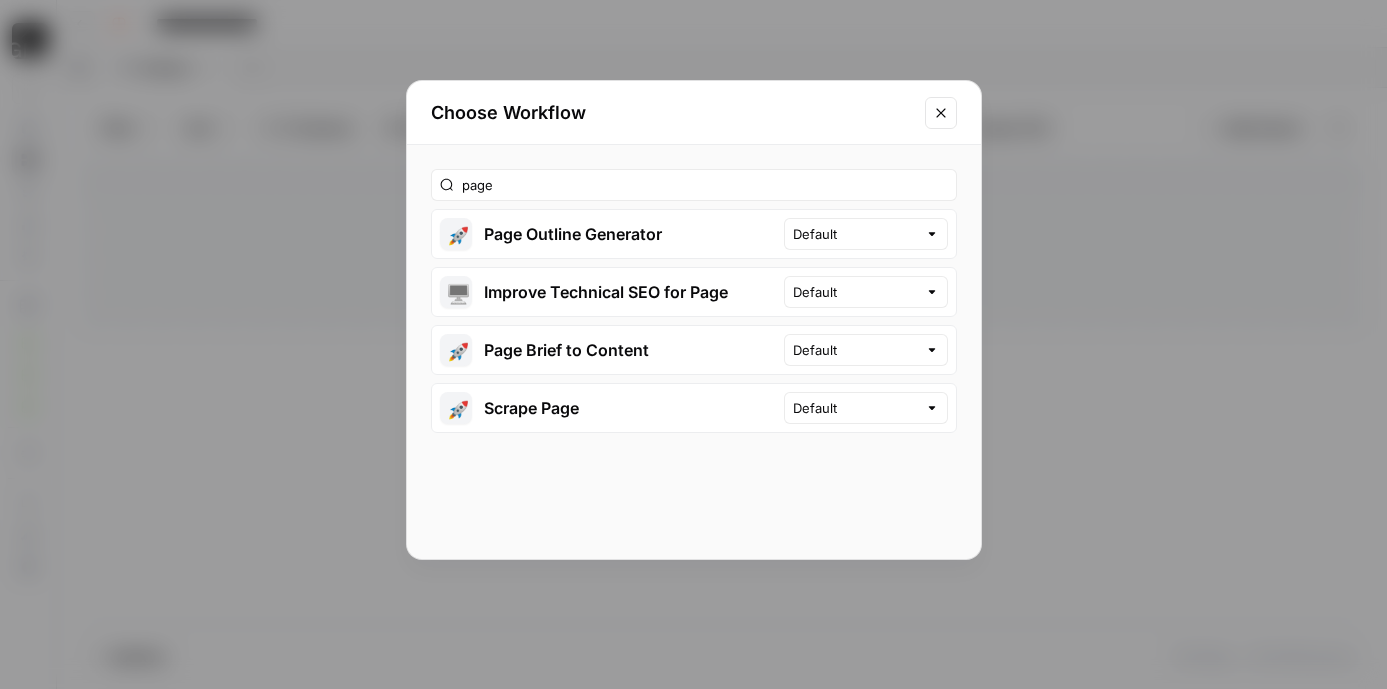 click 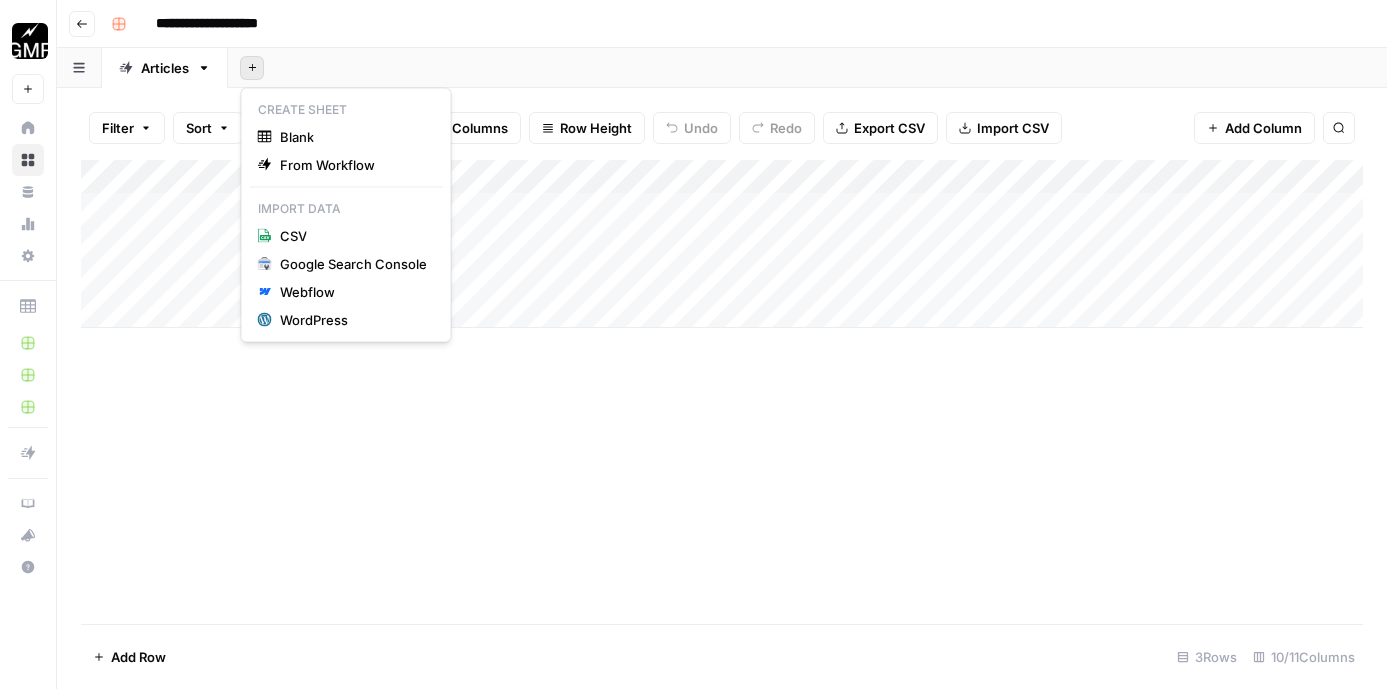 click 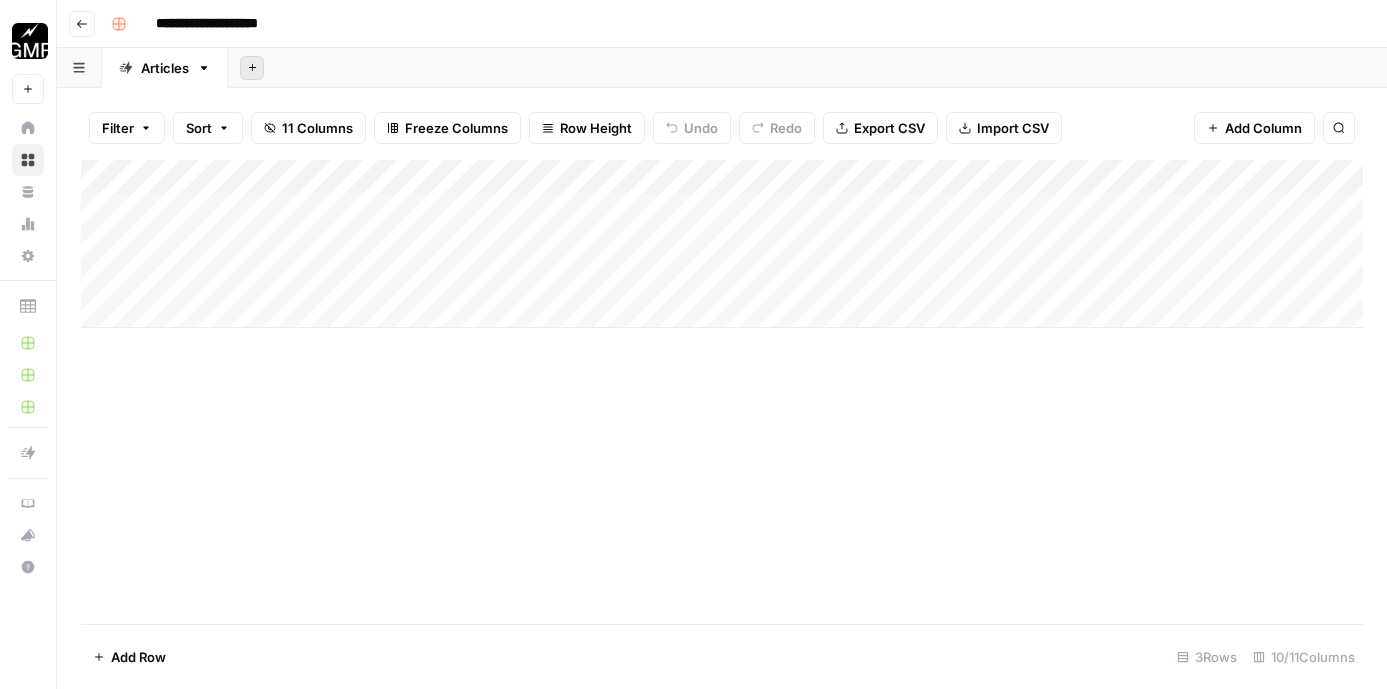 click 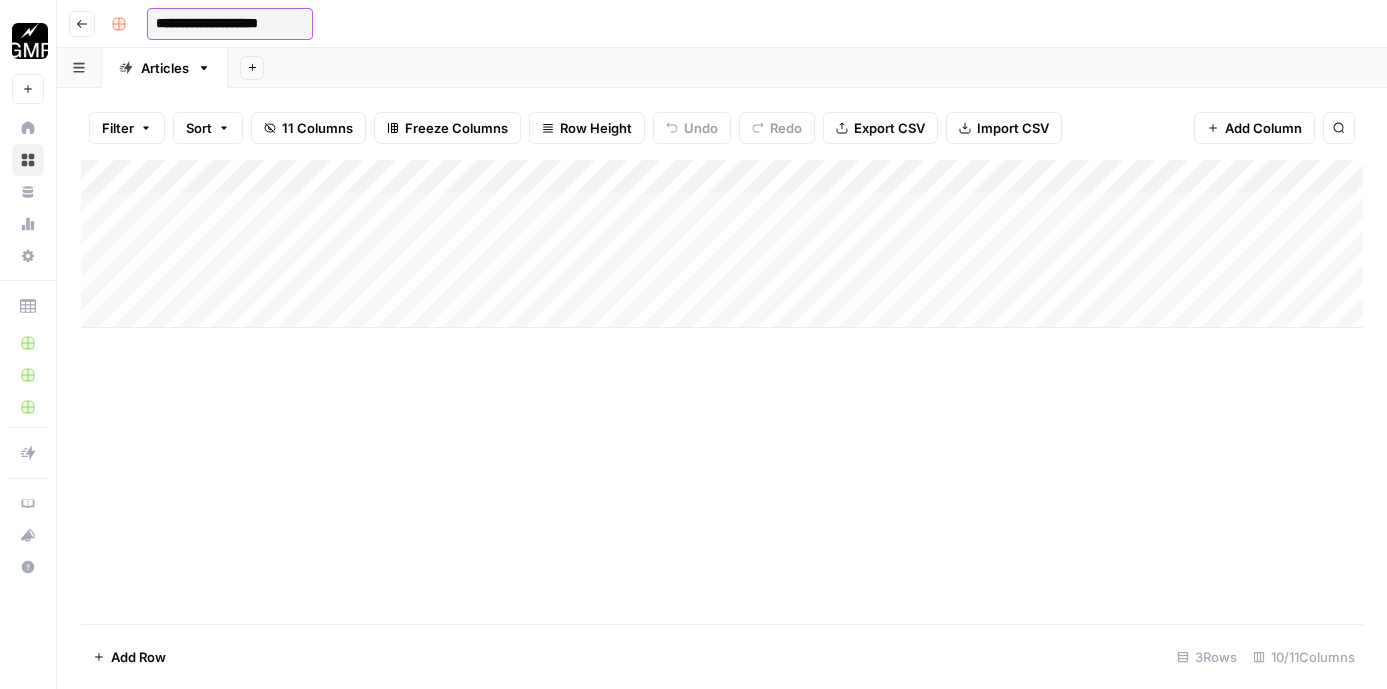 click on "**********" at bounding box center [230, 24] 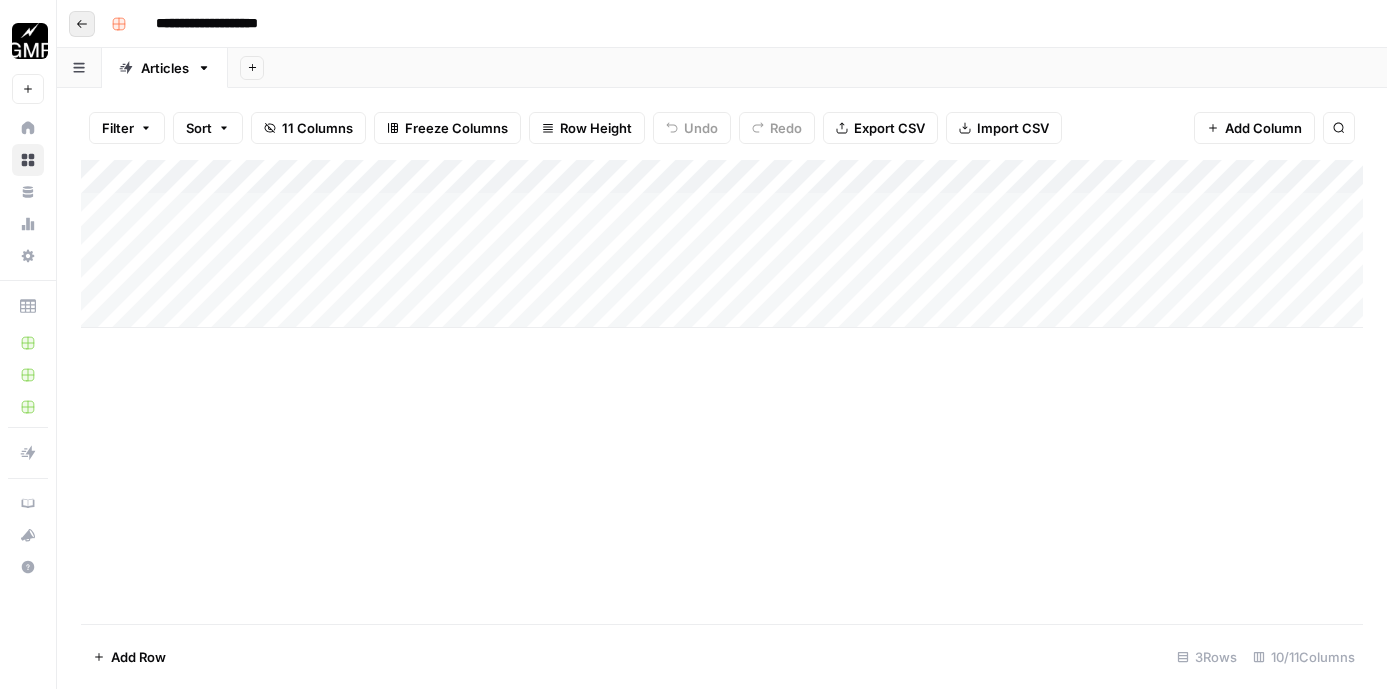 click 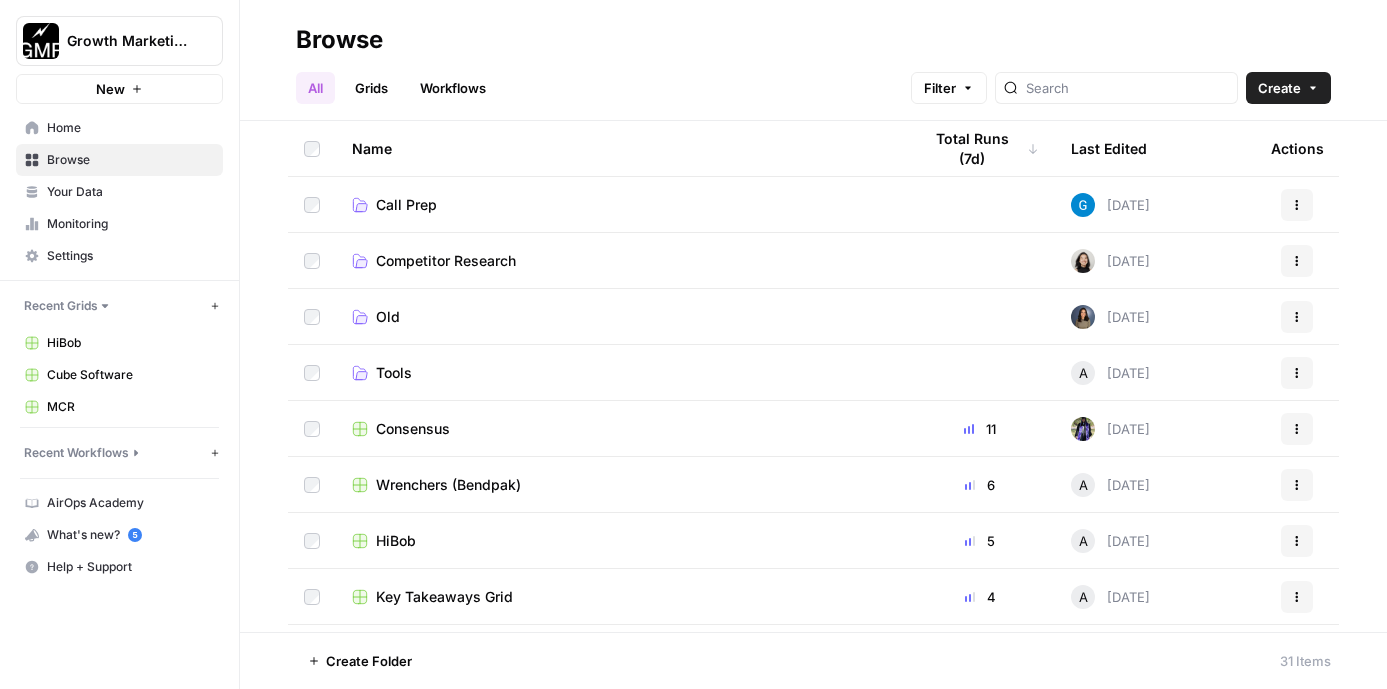 scroll, scrollTop: 341, scrollLeft: 0, axis: vertical 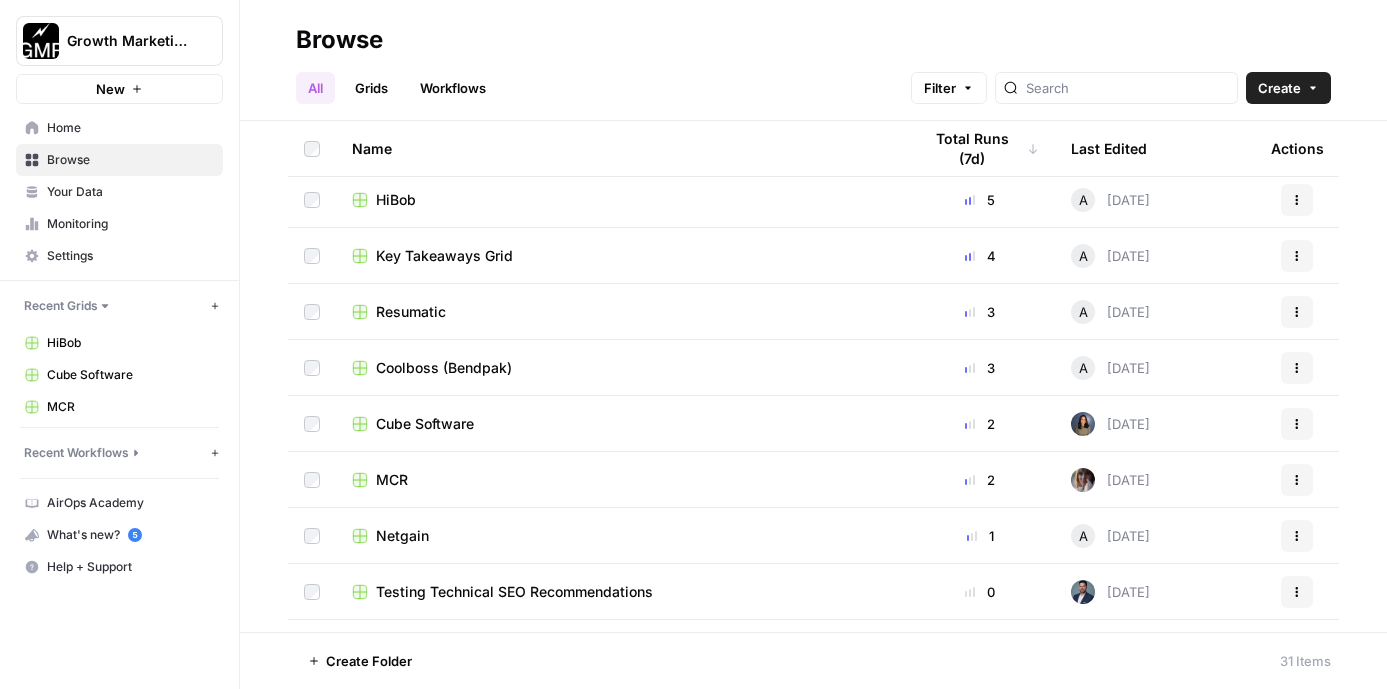 click on "Resumatic" at bounding box center (411, 312) 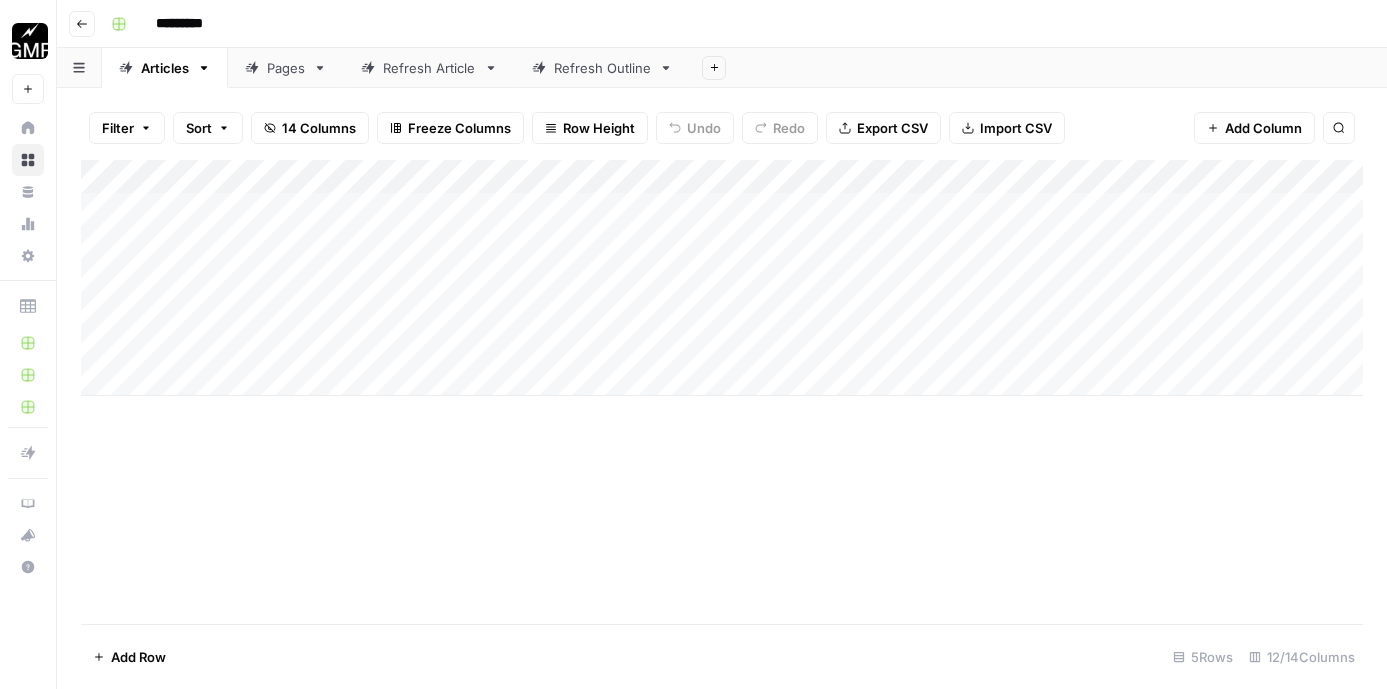 click on "Pages" at bounding box center [286, 68] 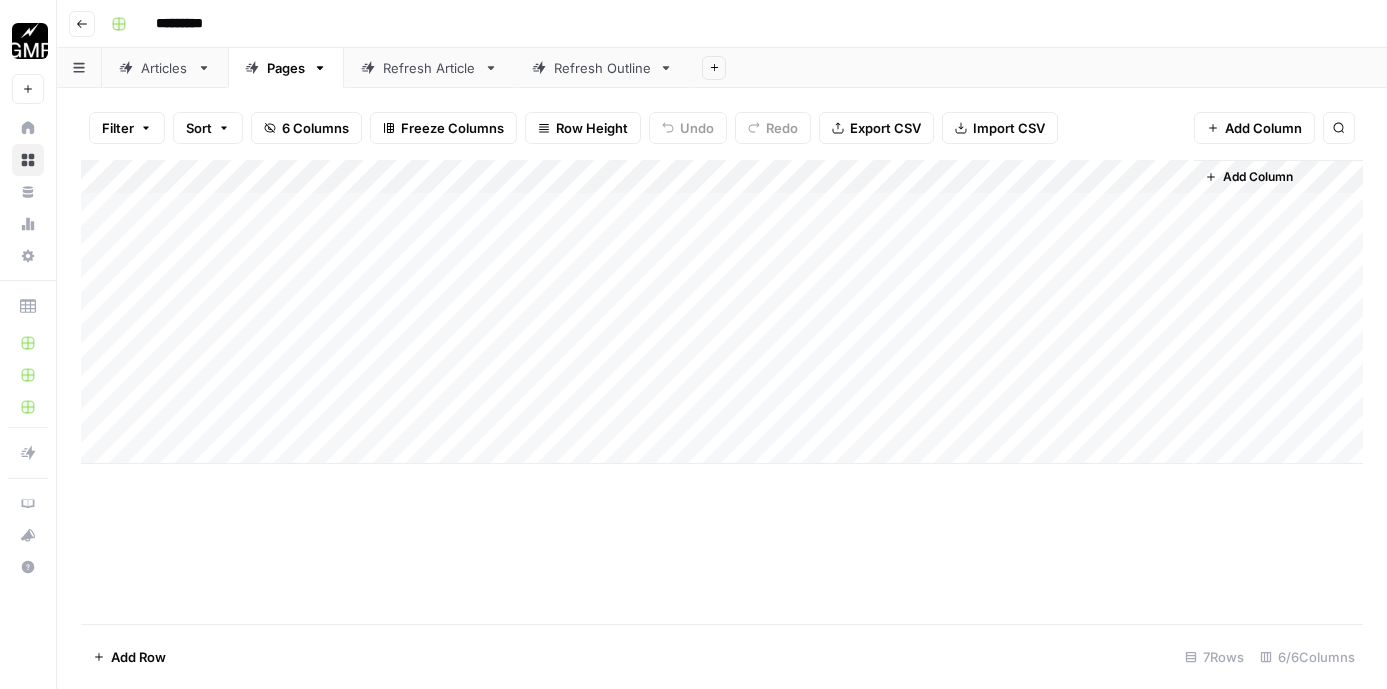 click on "Pages" at bounding box center [286, 68] 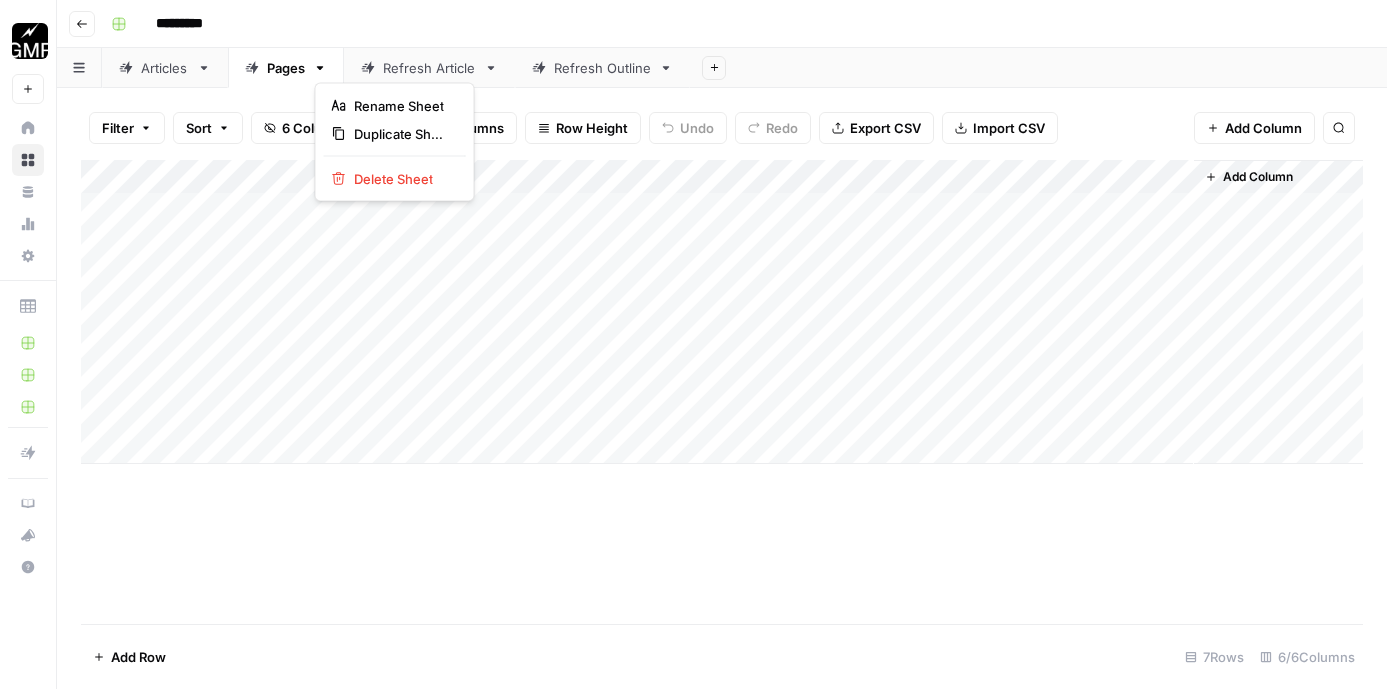 click 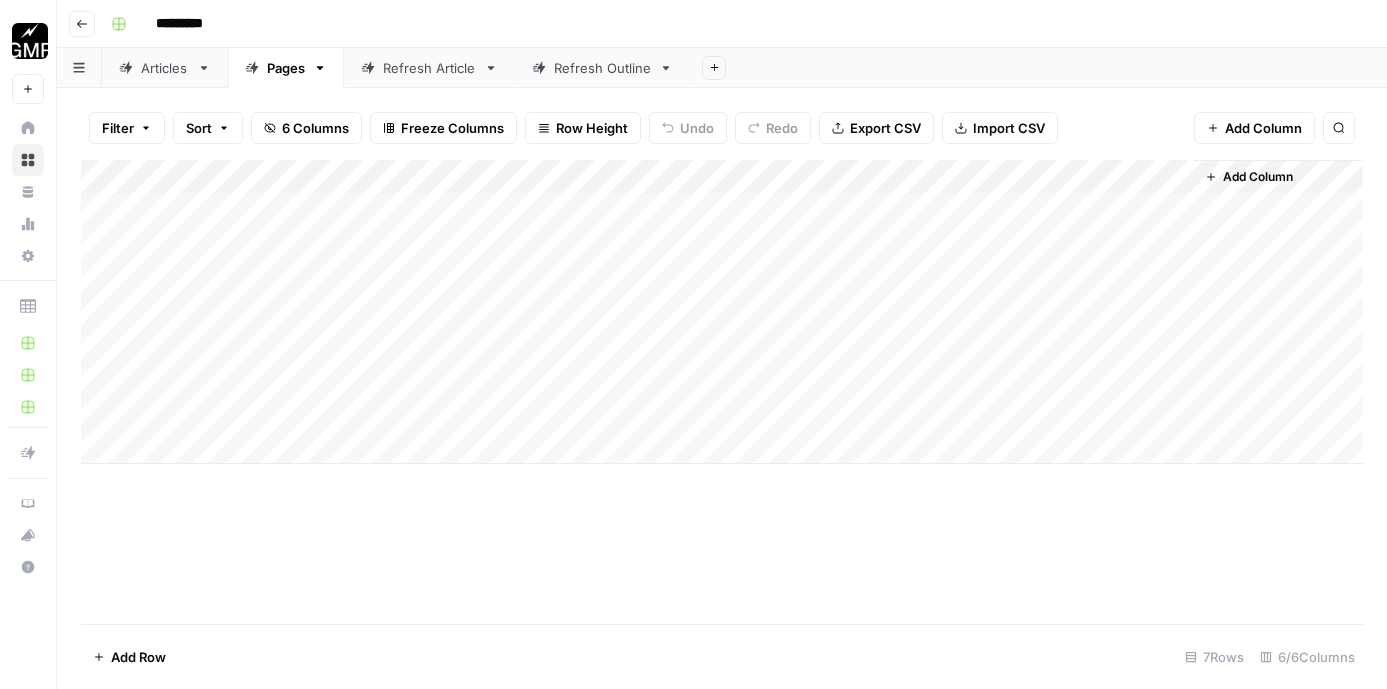 click 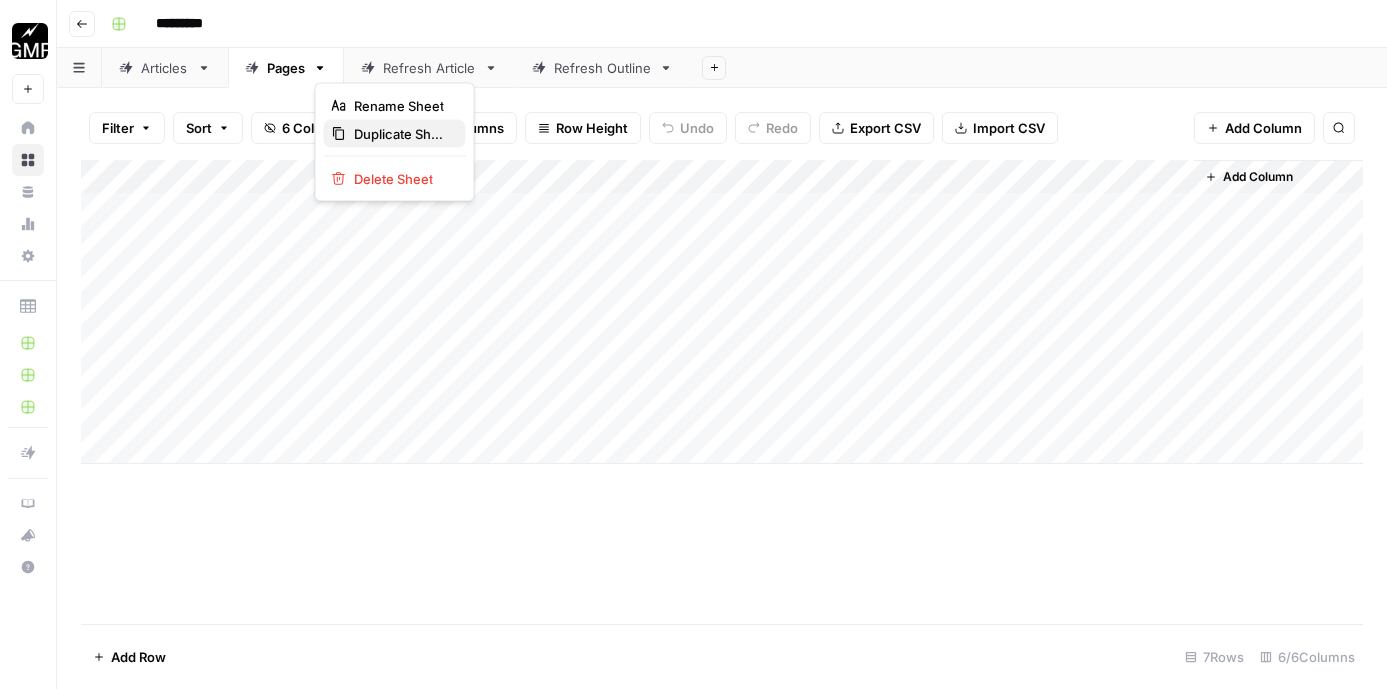 click on "Duplicate Sheet" at bounding box center [402, 134] 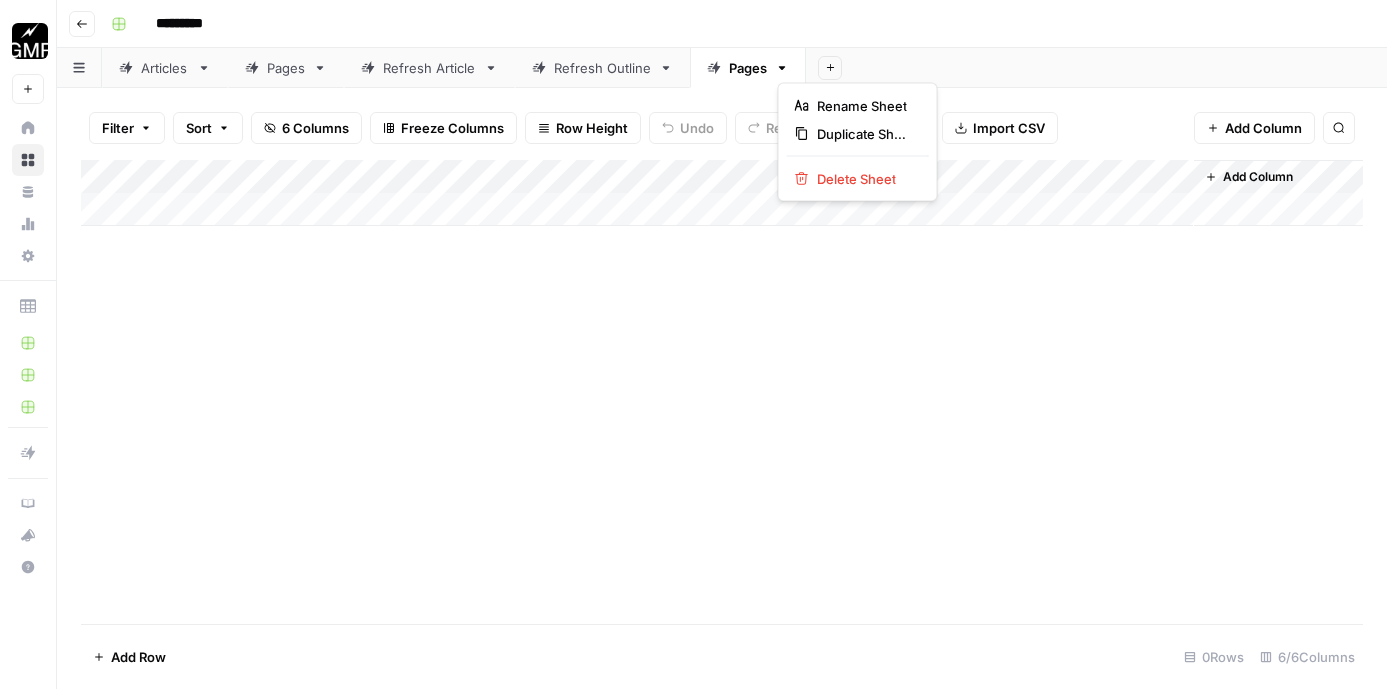 click 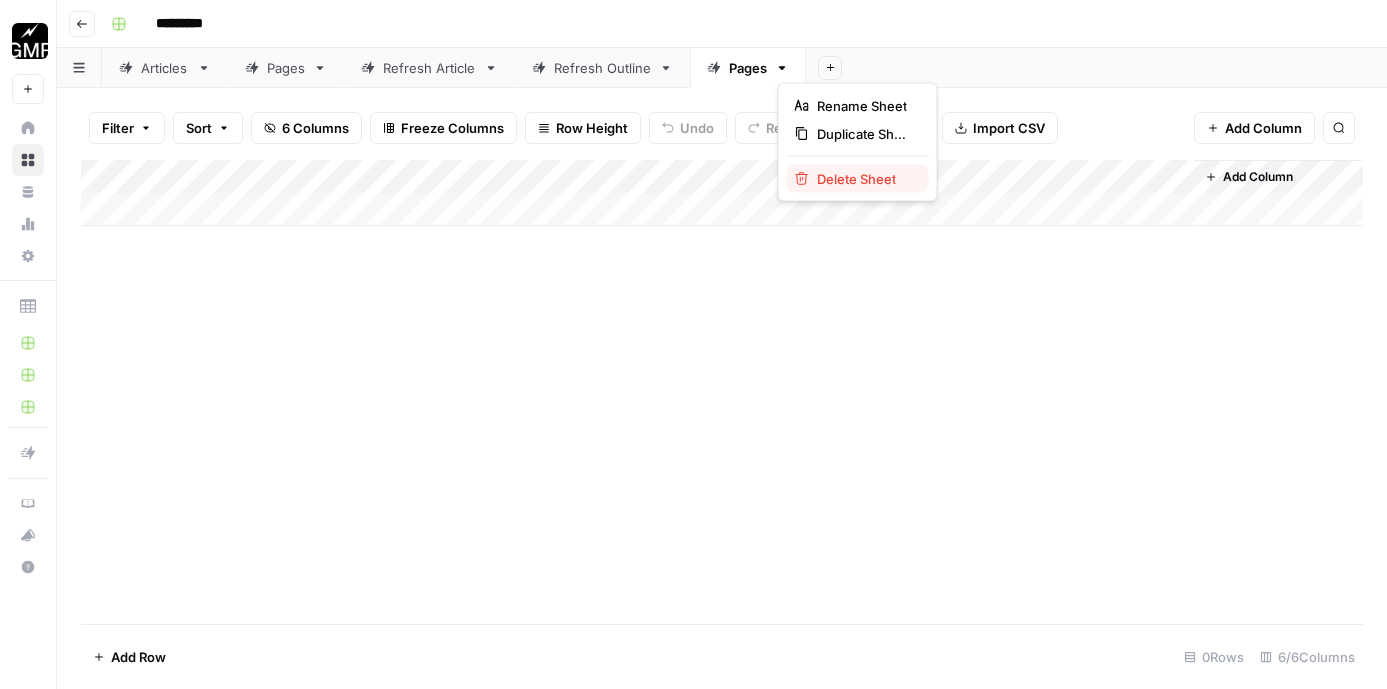 click on "Delete Sheet" at bounding box center (856, 179) 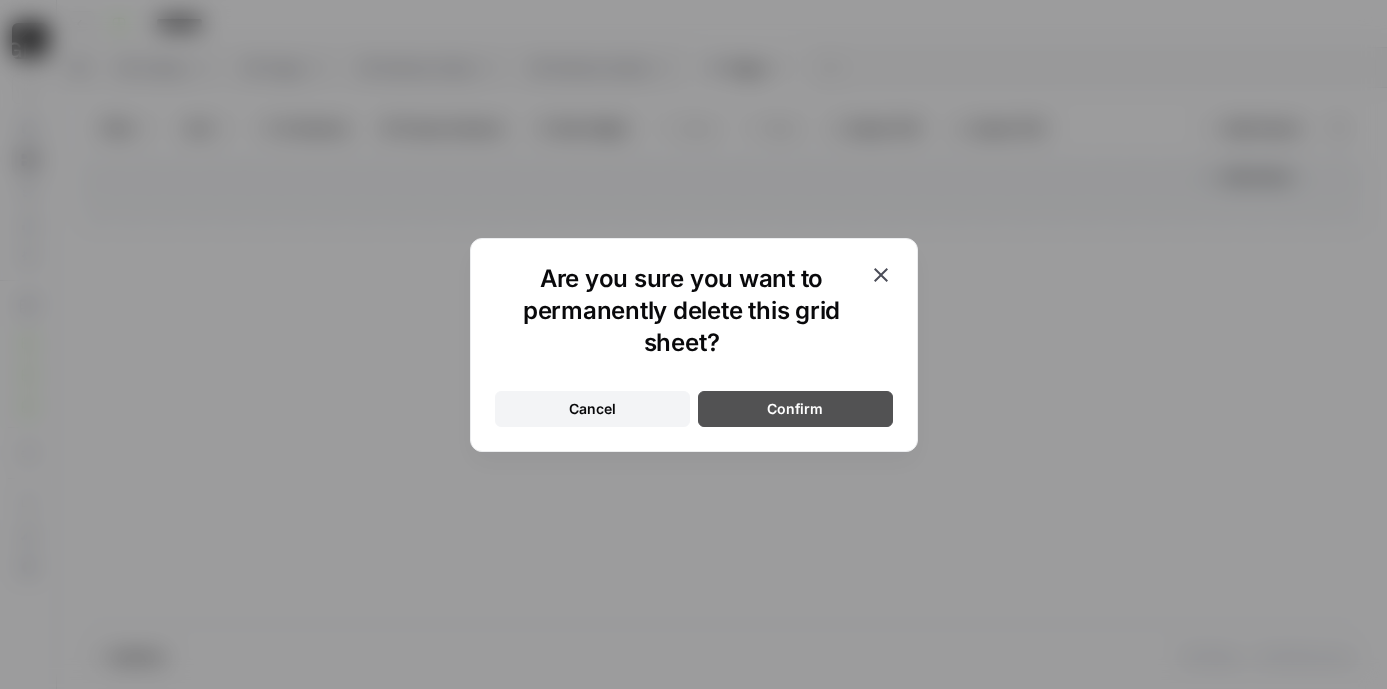 click on "Confirm" at bounding box center (795, 409) 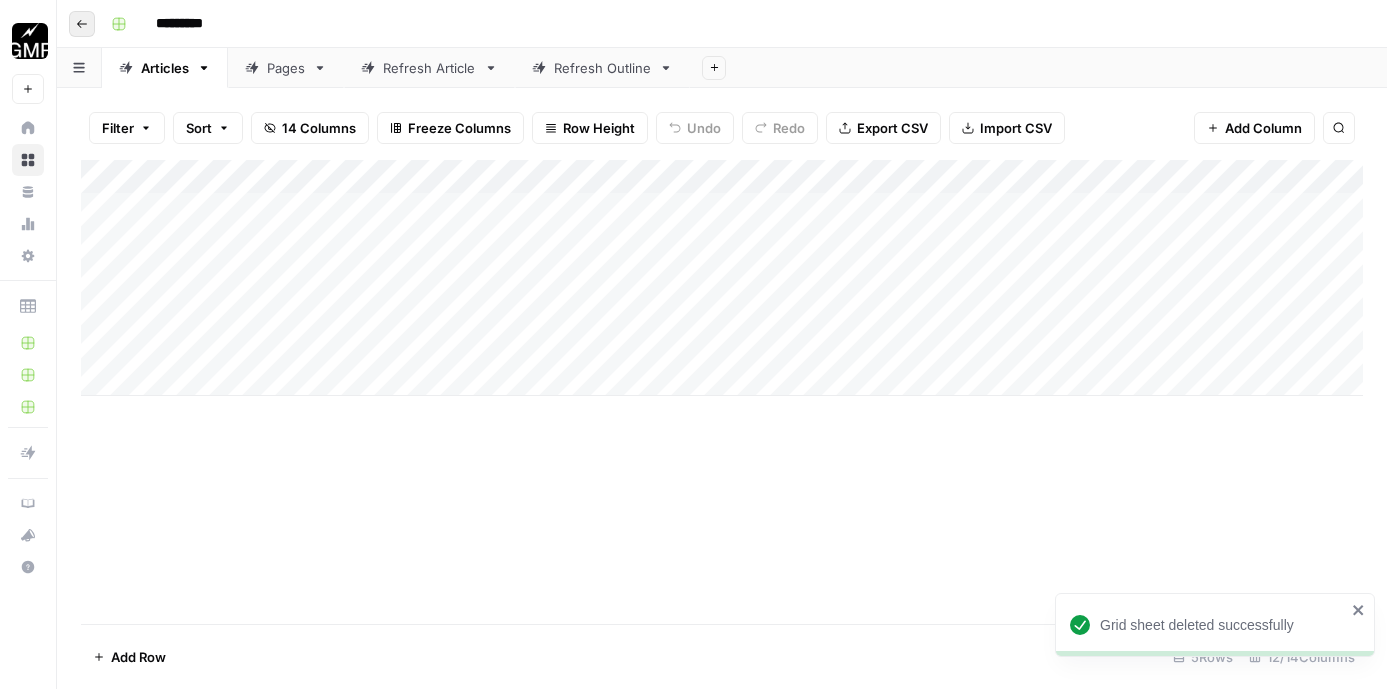 click 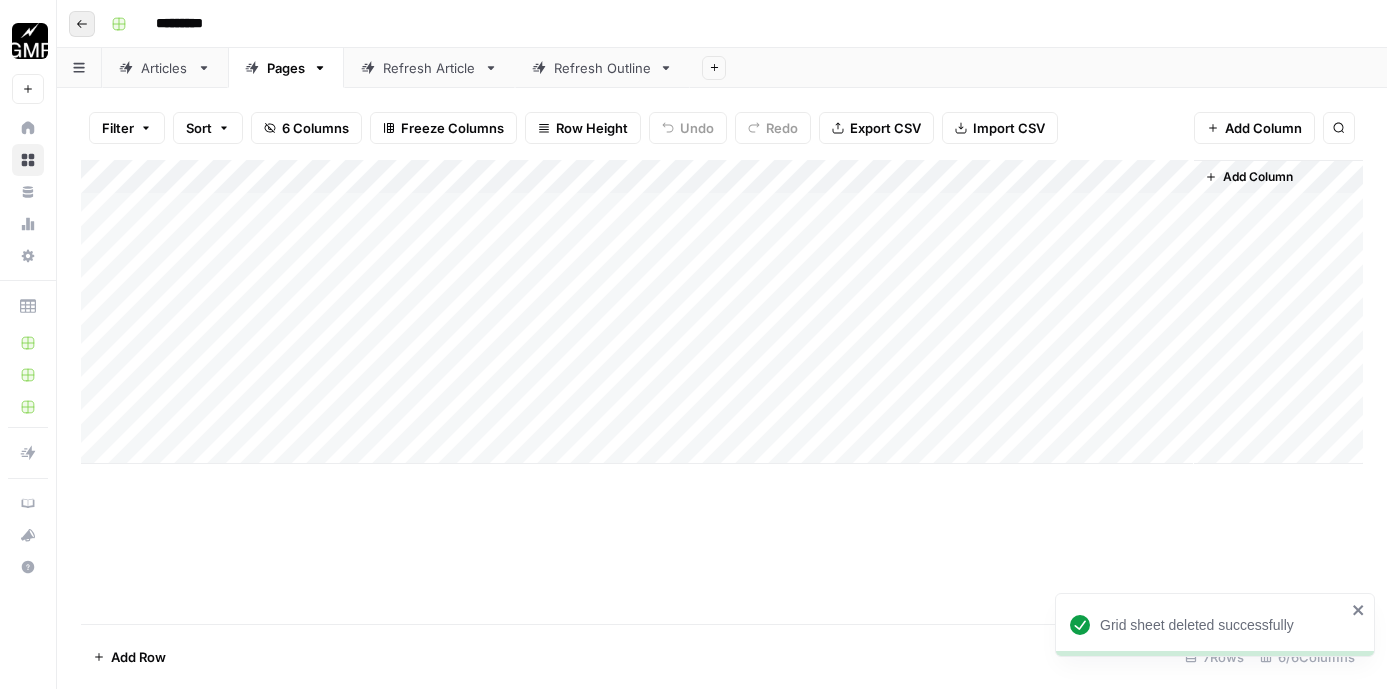 click 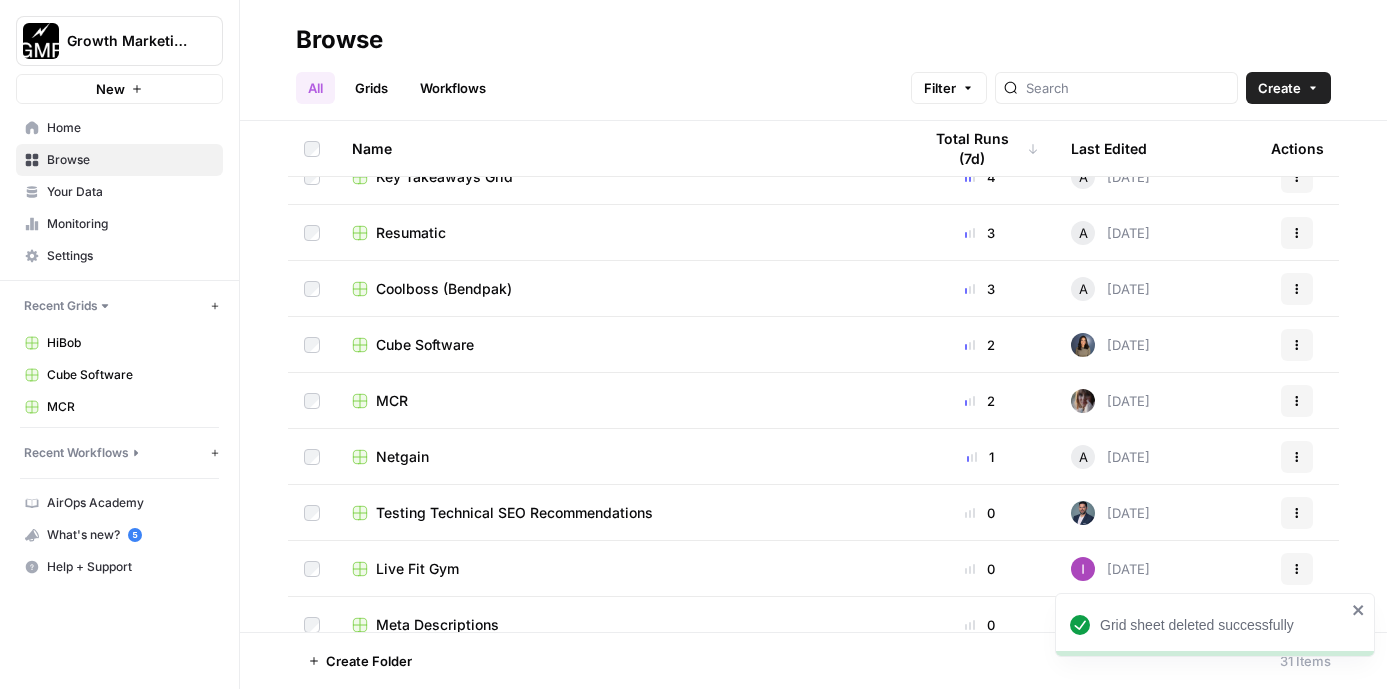 scroll, scrollTop: 555, scrollLeft: 0, axis: vertical 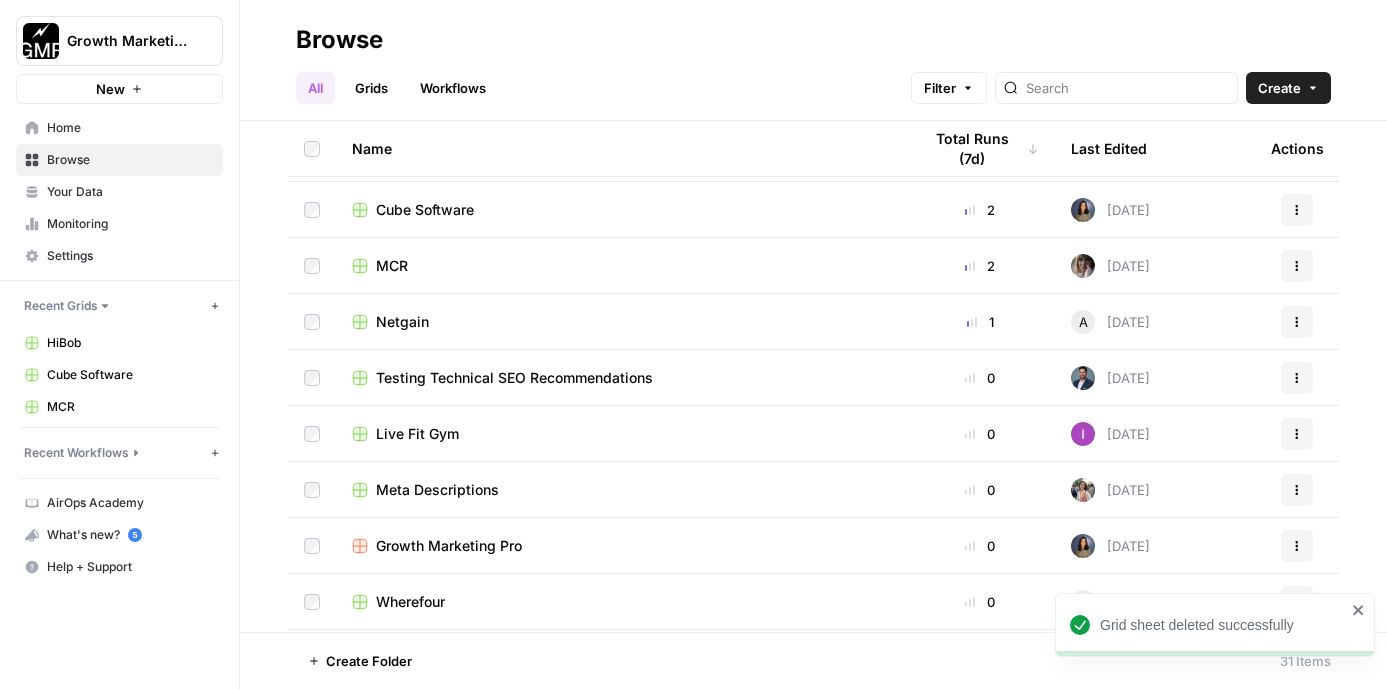 click on "Growth Marketing Pro" at bounding box center [449, 546] 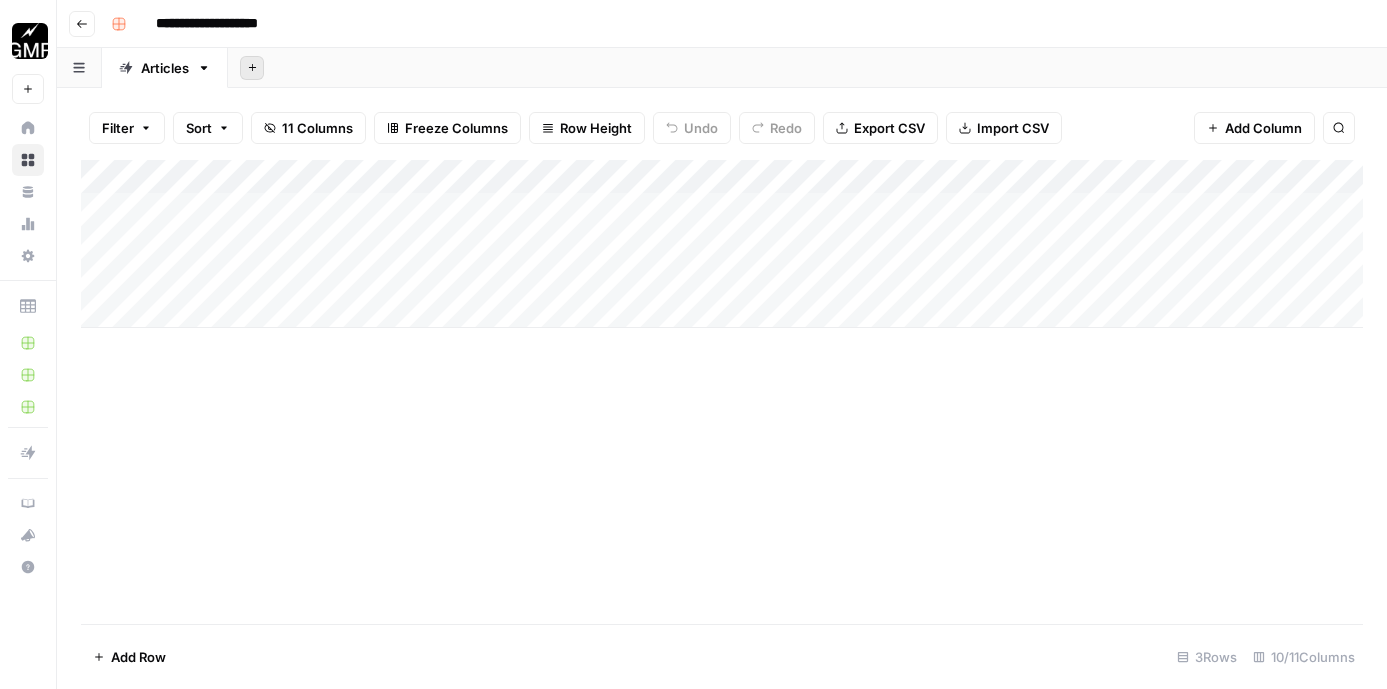 click 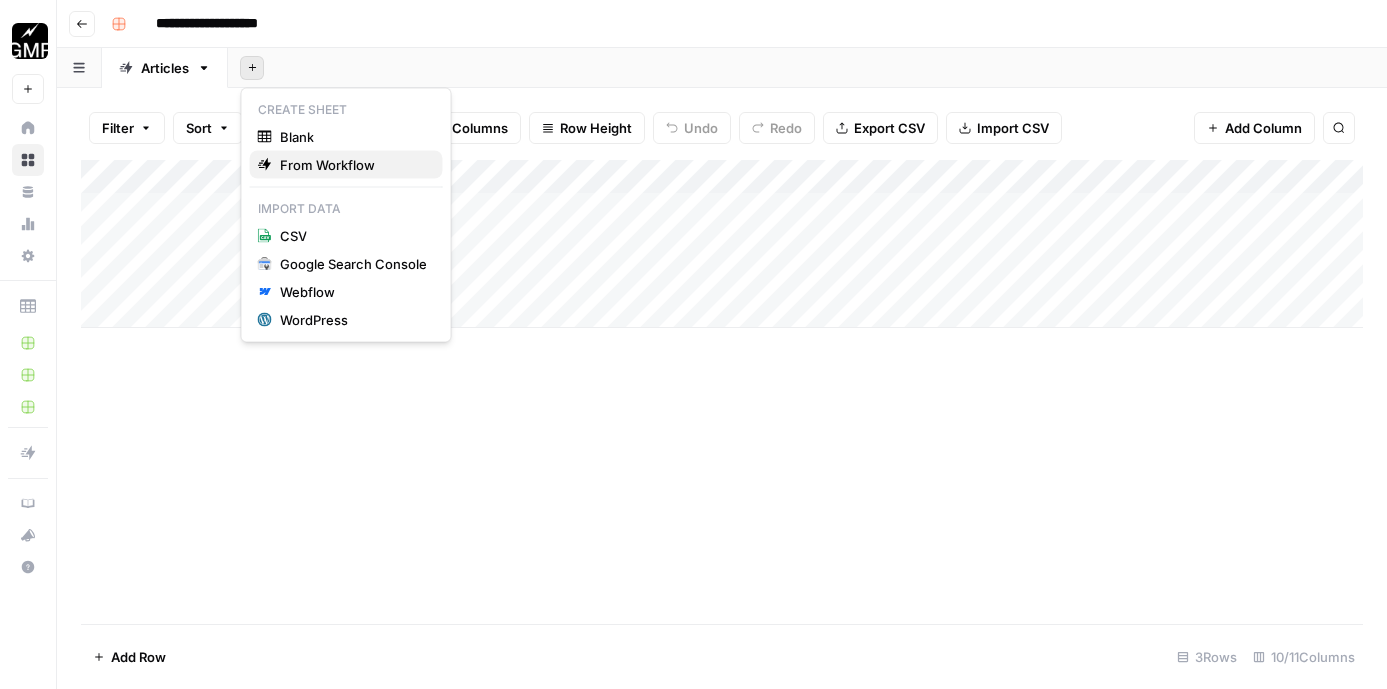 click on "From Workflow" at bounding box center [327, 165] 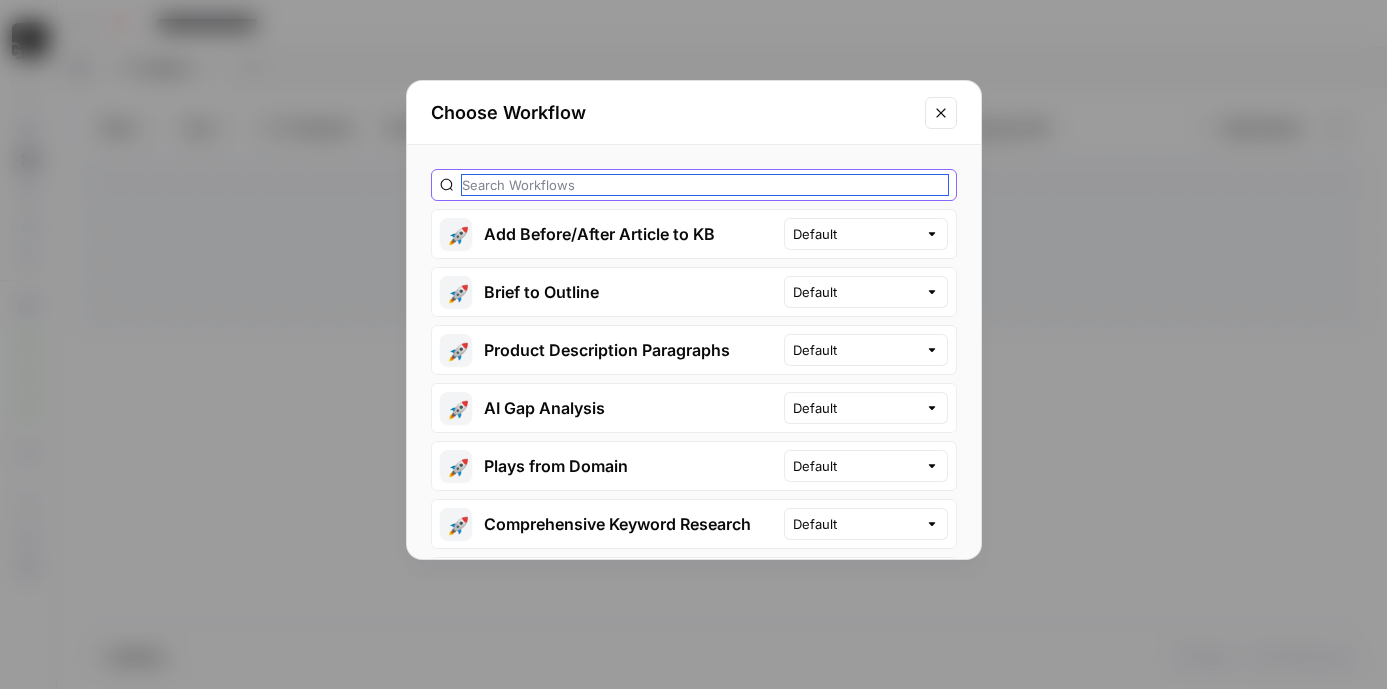 click at bounding box center (705, 185) 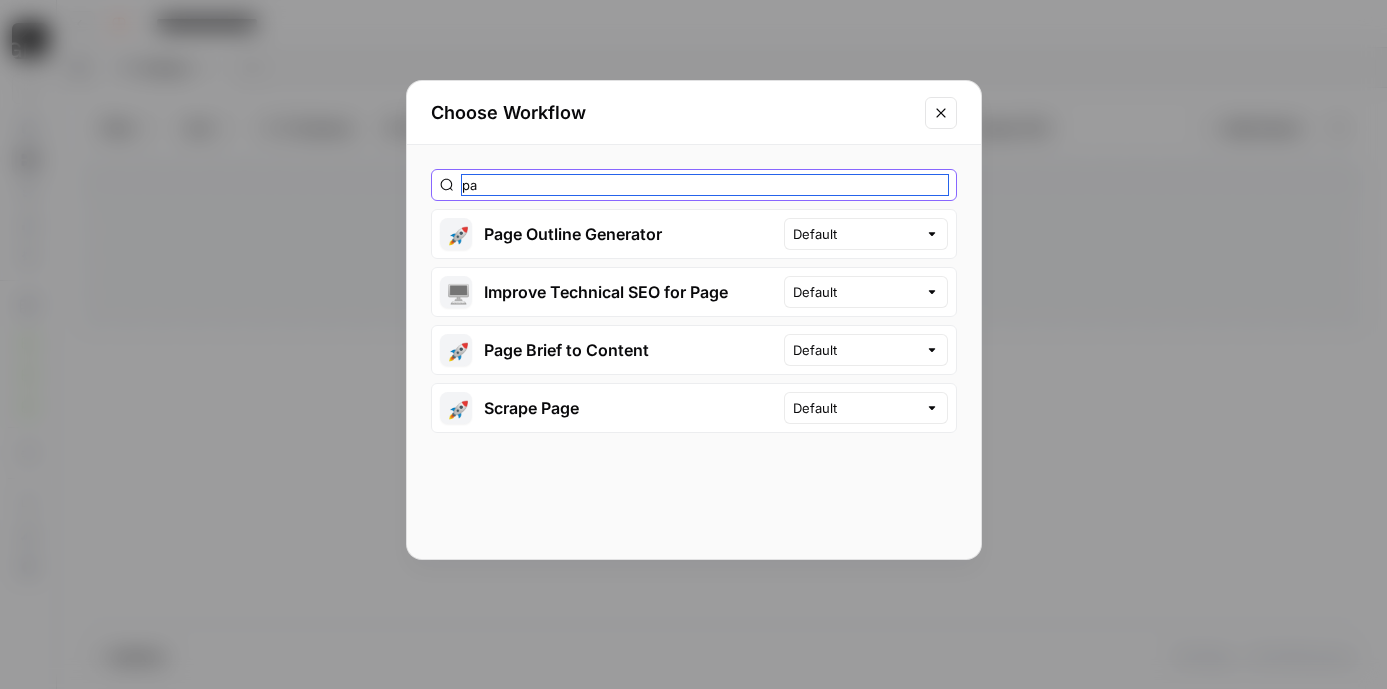 type on "p" 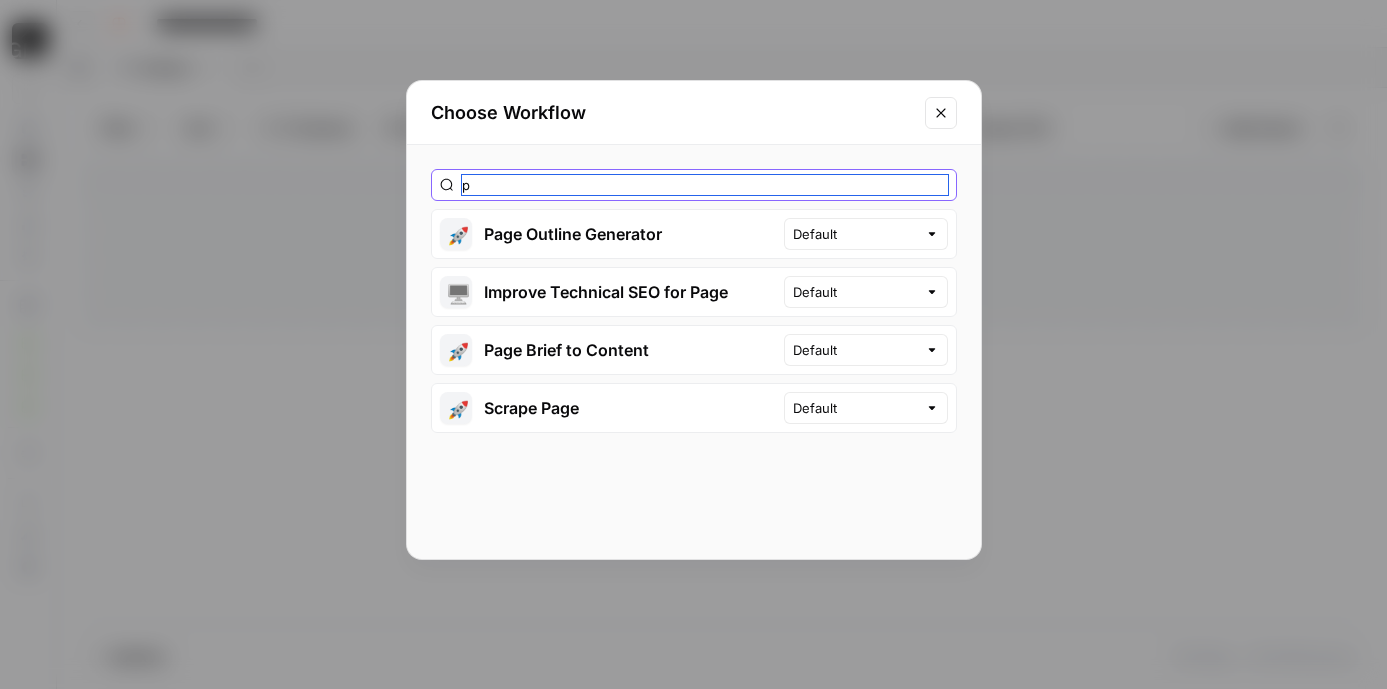 type 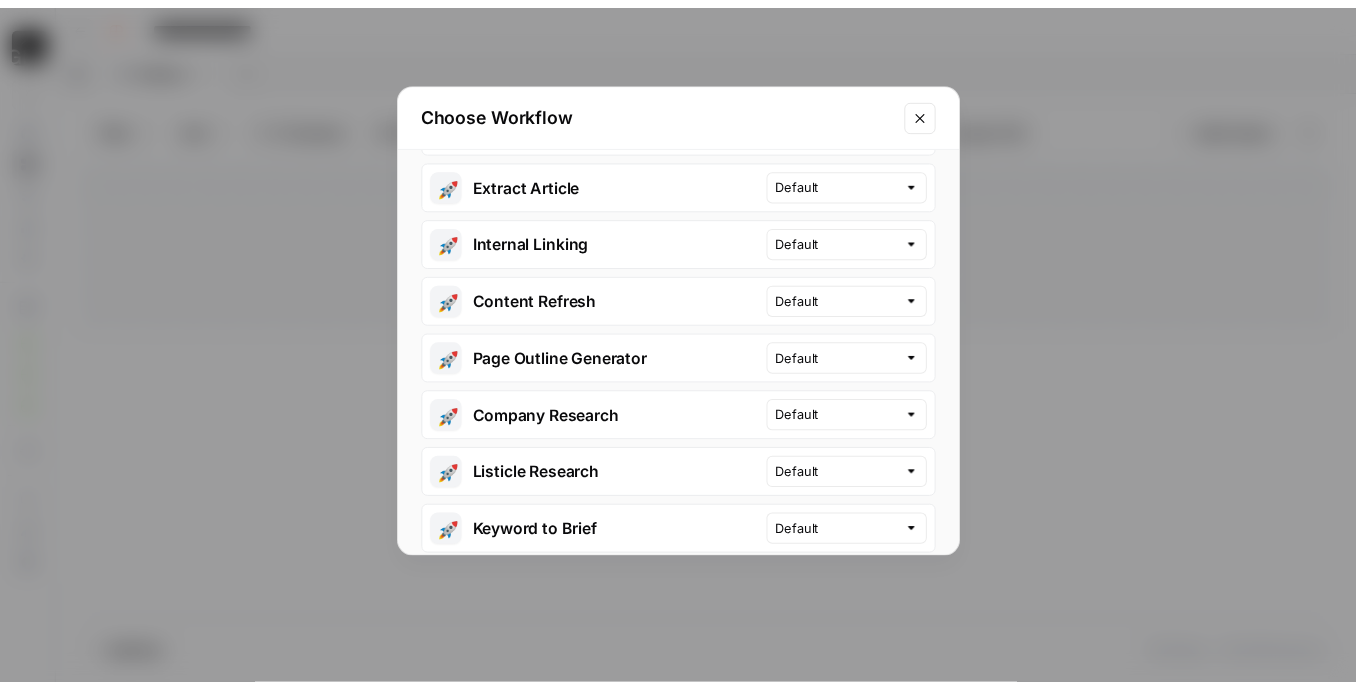 scroll, scrollTop: 1000, scrollLeft: 0, axis: vertical 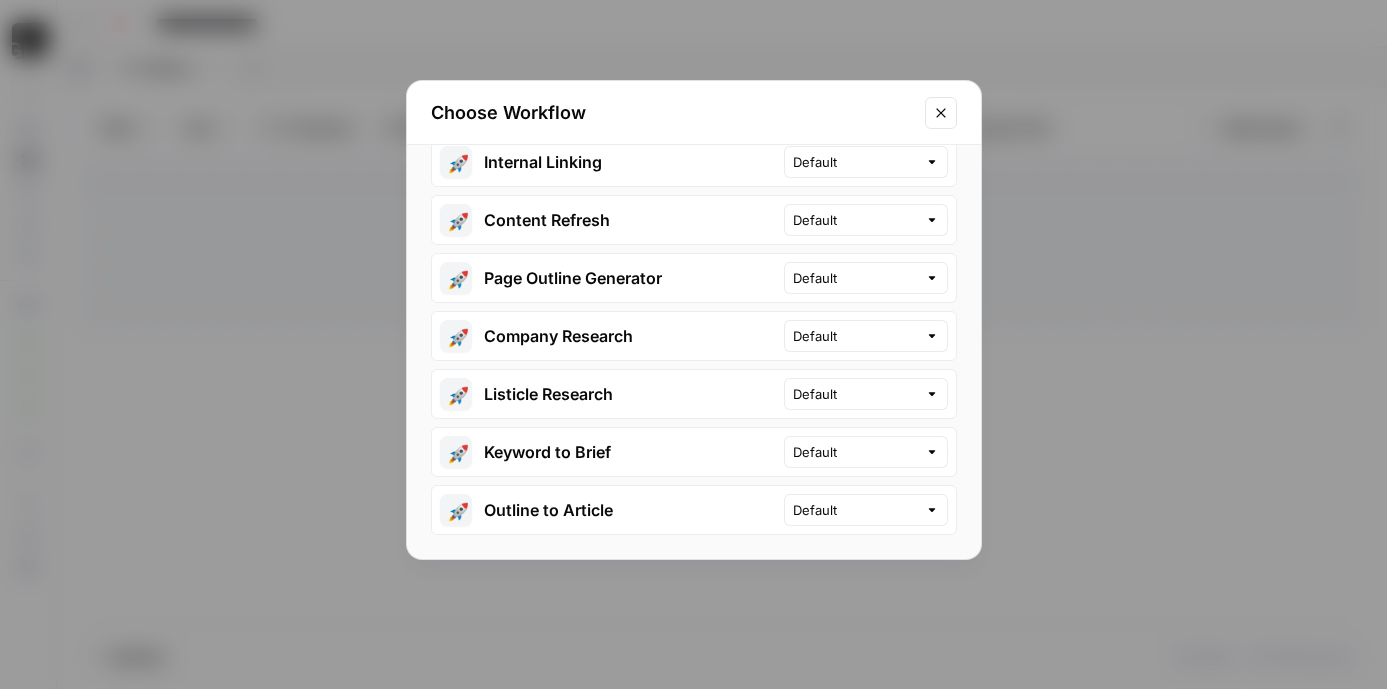click at bounding box center (941, 113) 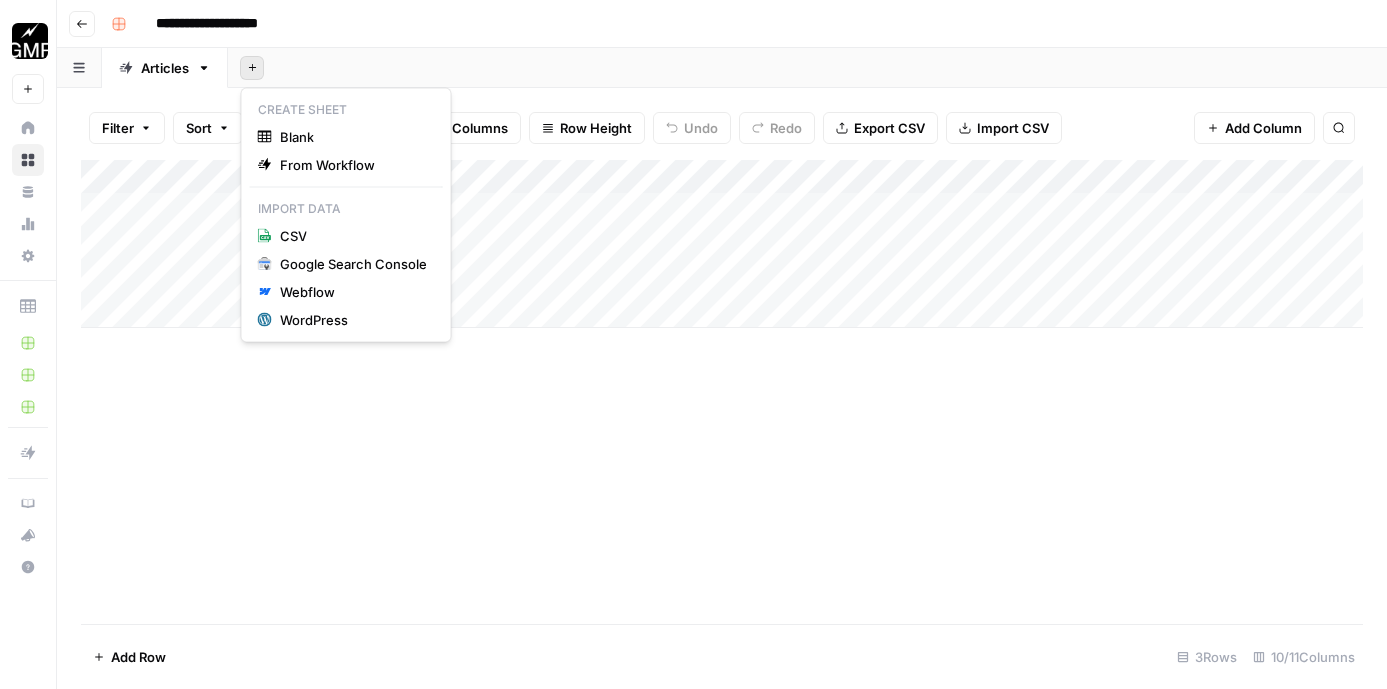 click on "Add Sheet" at bounding box center [252, 68] 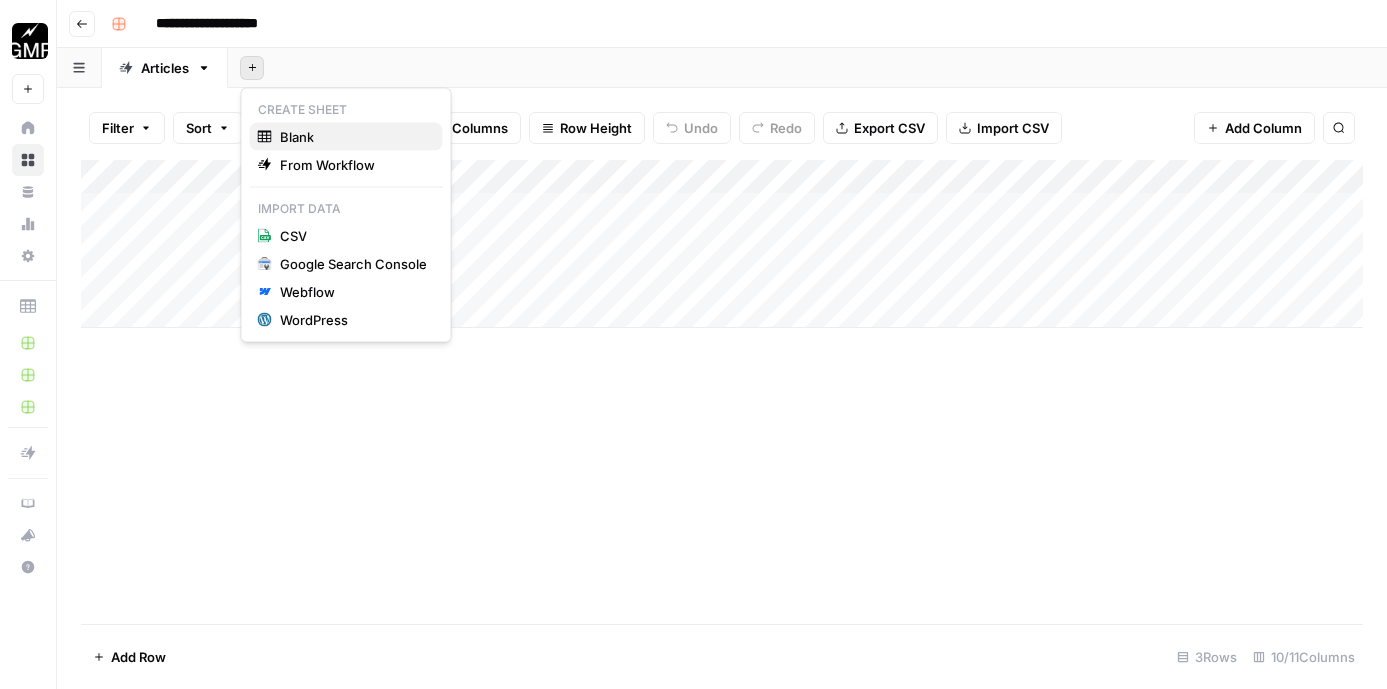 click on "Blank" at bounding box center [346, 137] 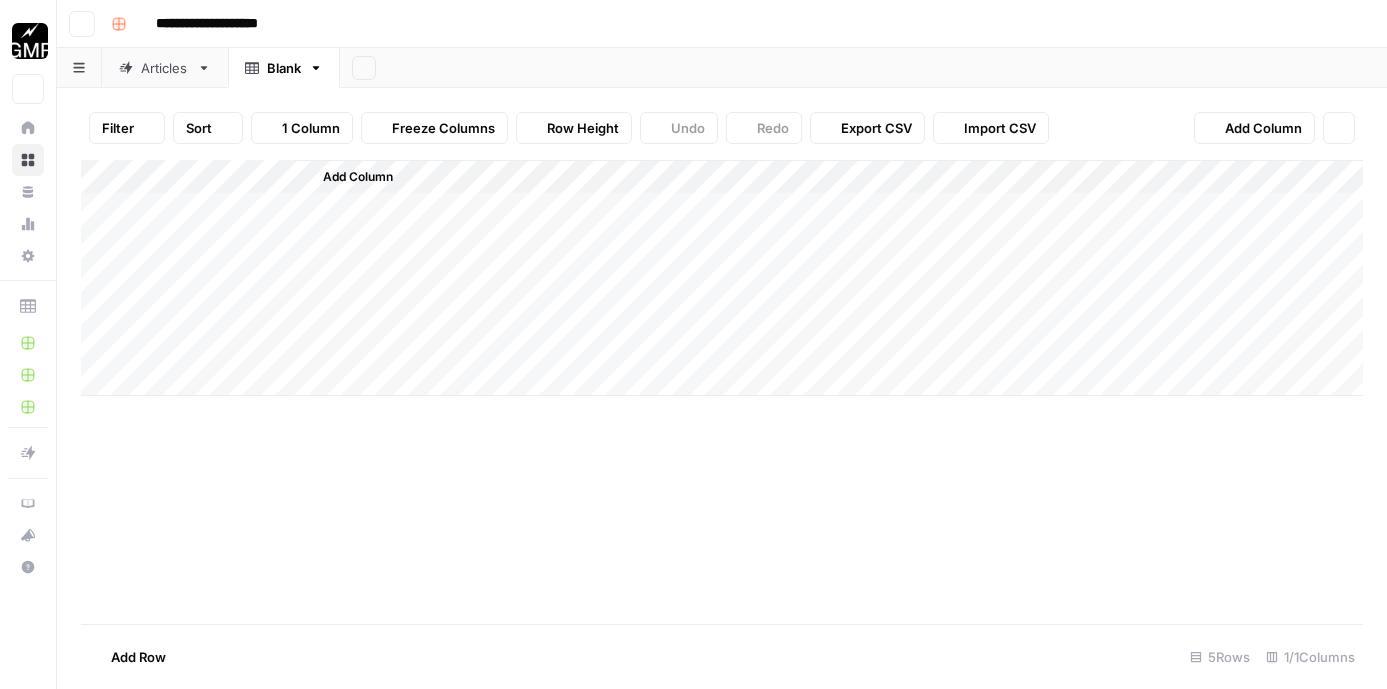 scroll, scrollTop: 0, scrollLeft: 0, axis: both 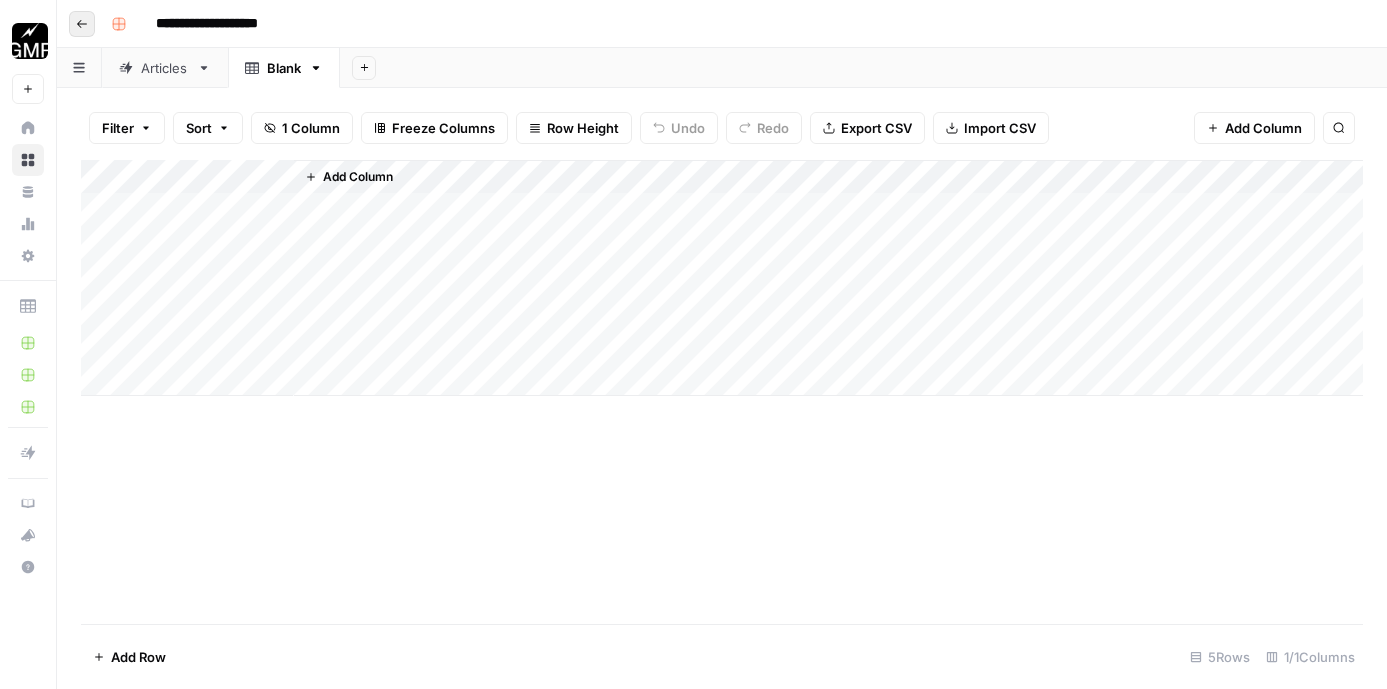 click on "Go back" at bounding box center (82, 24) 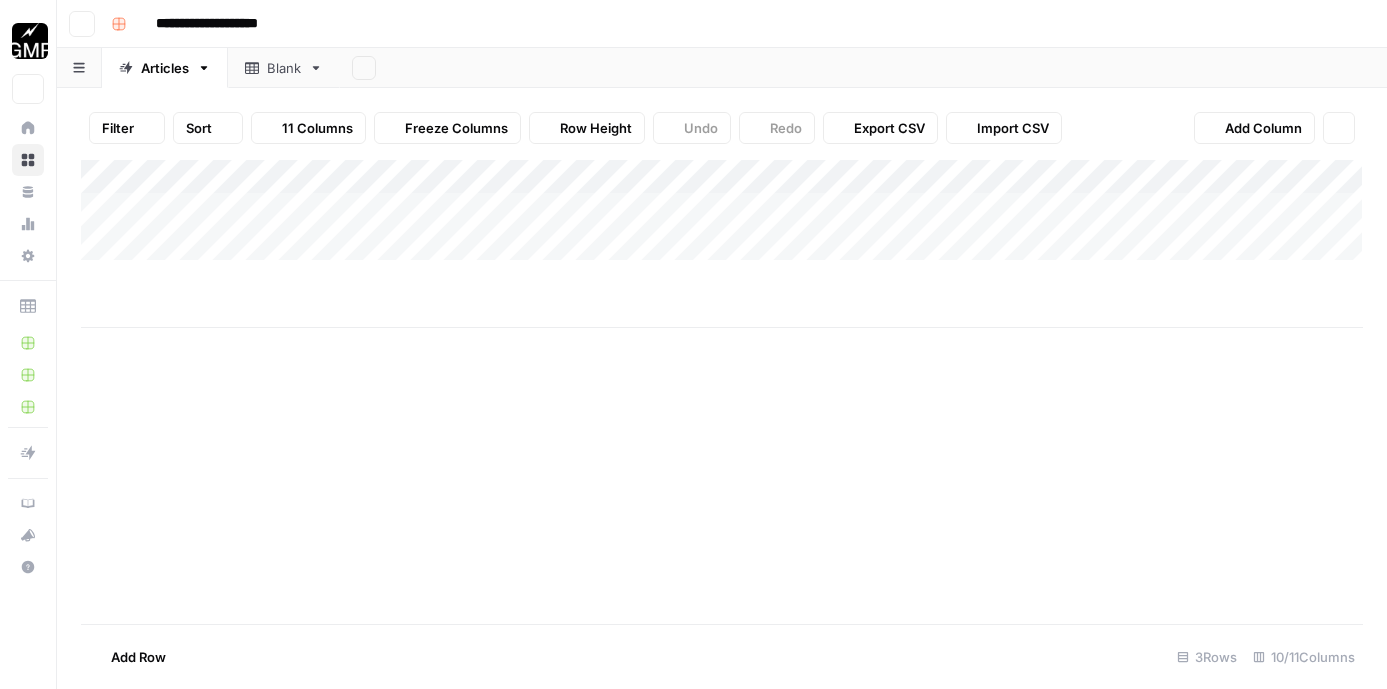 scroll, scrollTop: 0, scrollLeft: 0, axis: both 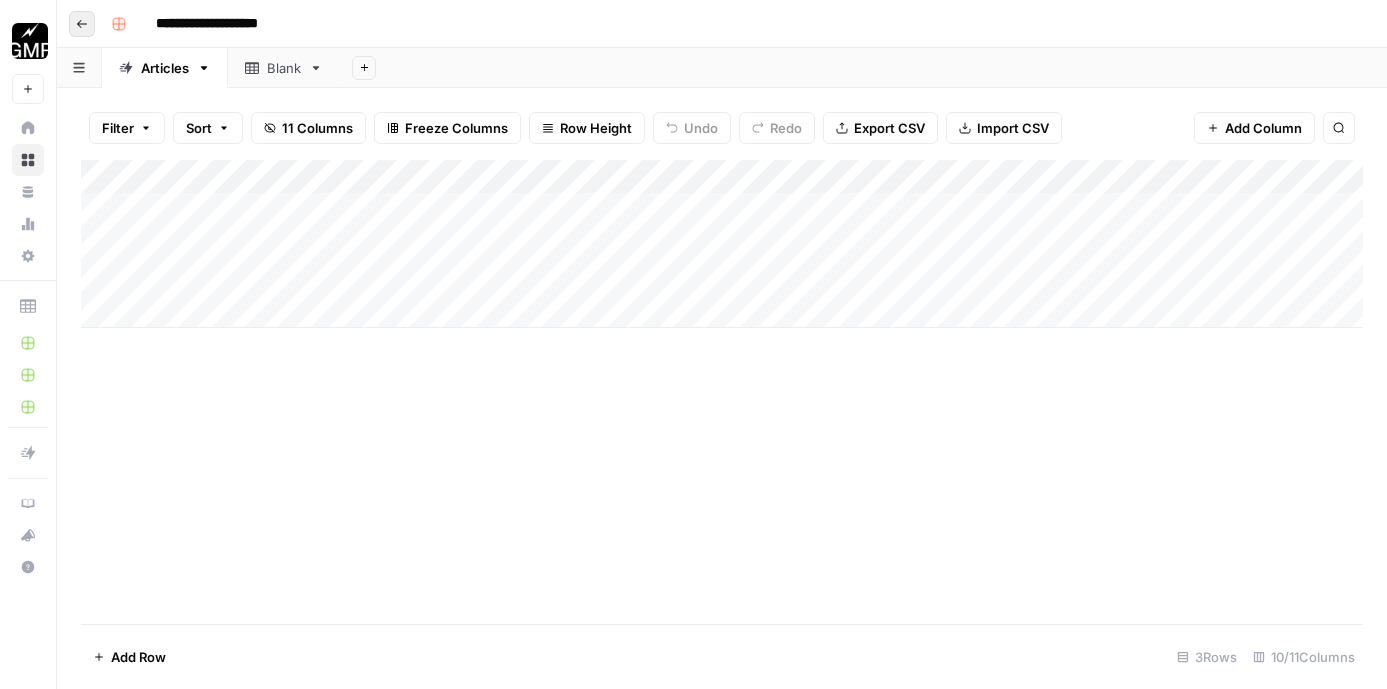 click on "Go back" at bounding box center [82, 24] 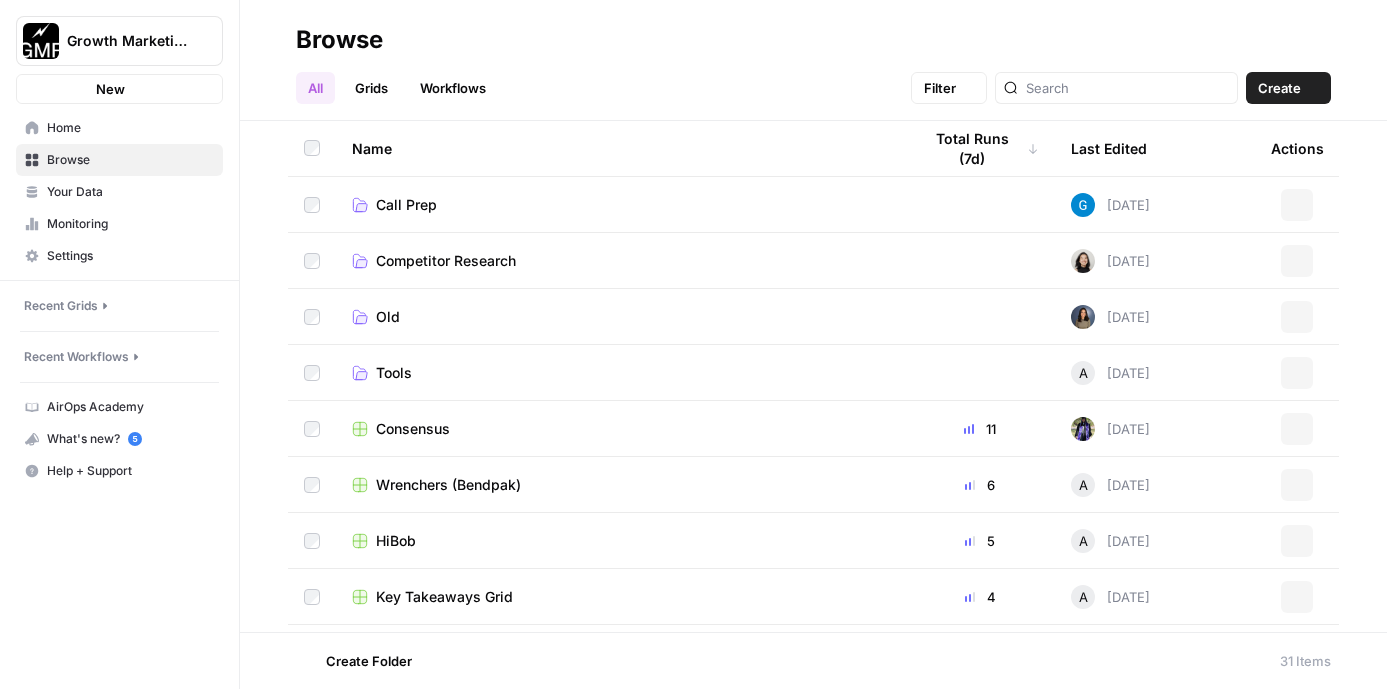 scroll, scrollTop: 0, scrollLeft: 0, axis: both 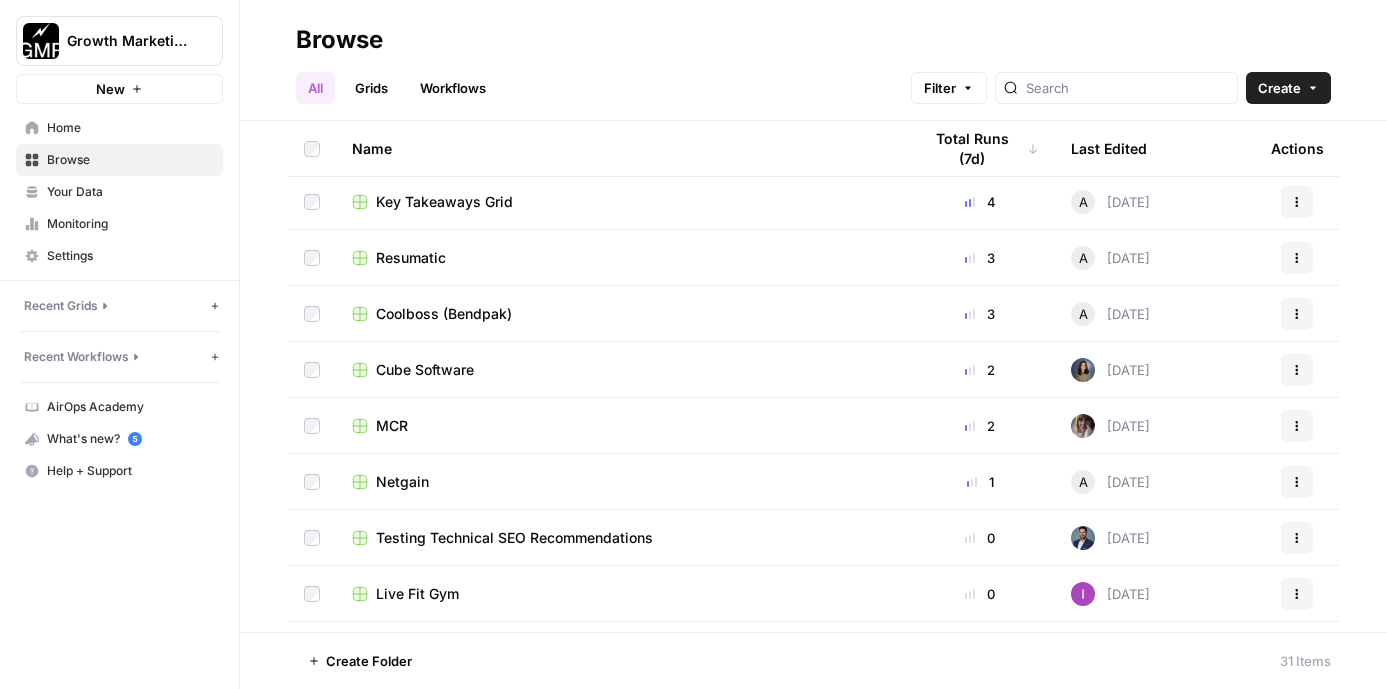 click on "Resumatic" at bounding box center [620, 258] 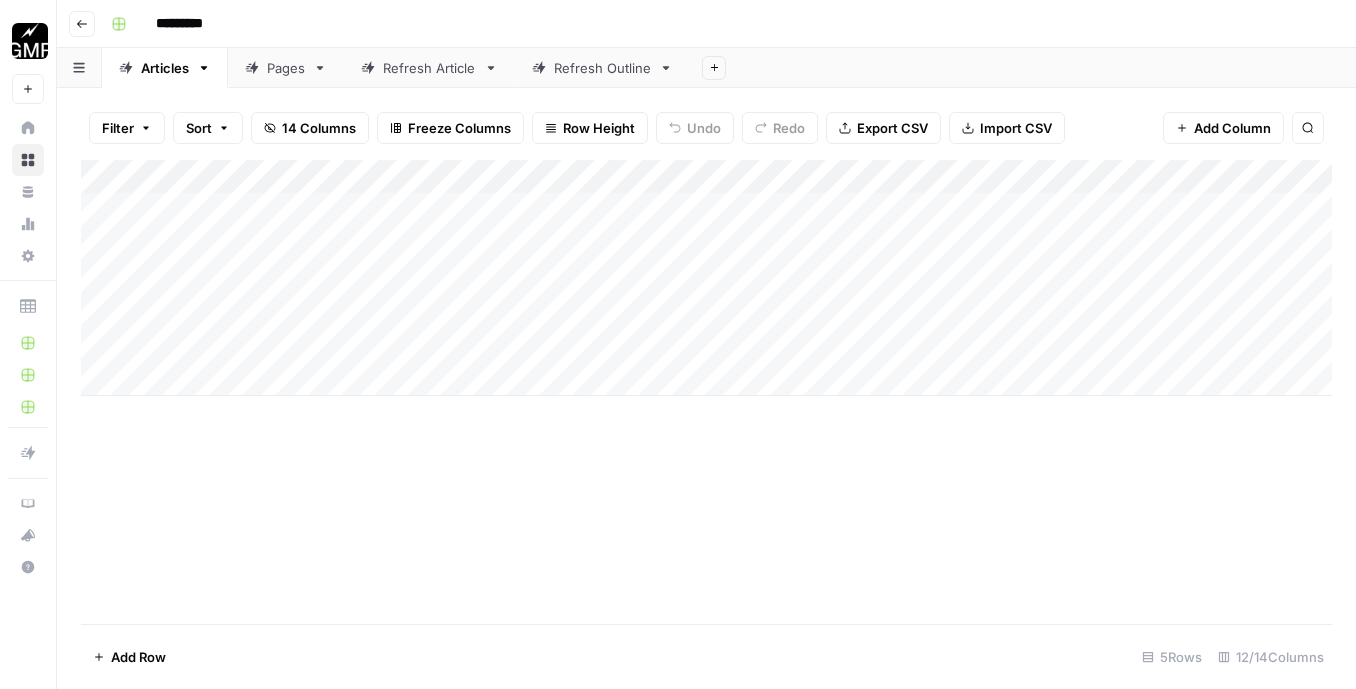 click on "Add Column" at bounding box center (706, 392) 